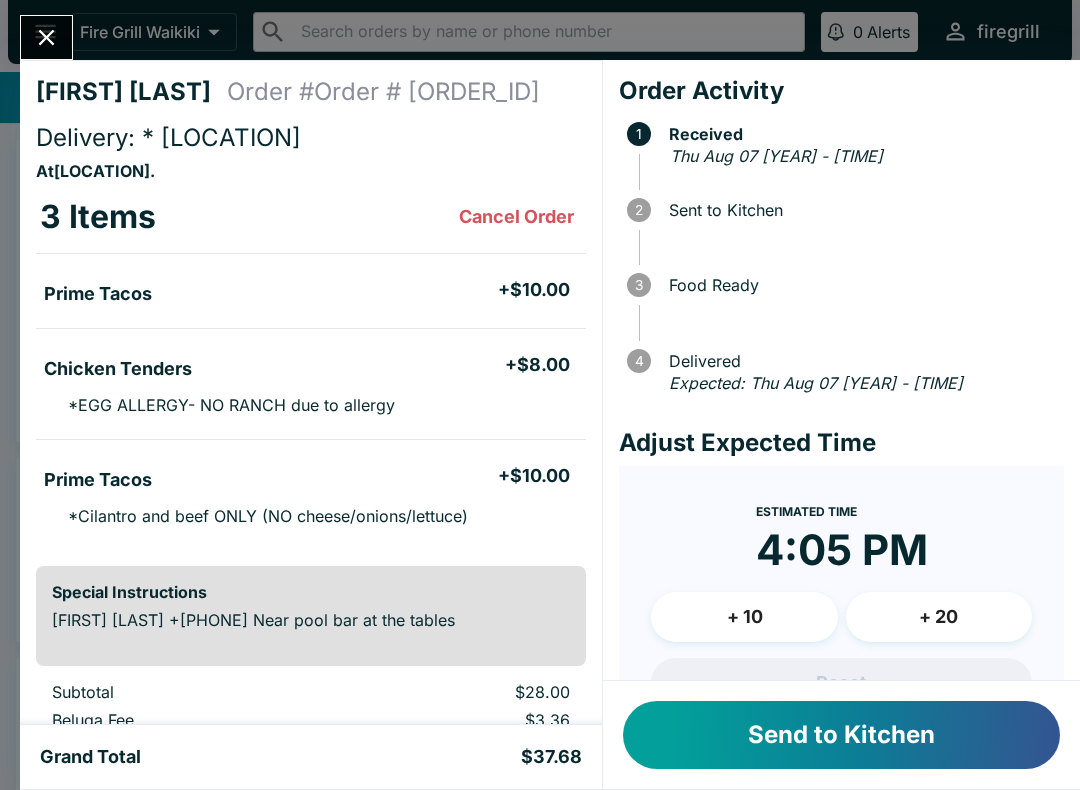 scroll, scrollTop: 0, scrollLeft: 0, axis: both 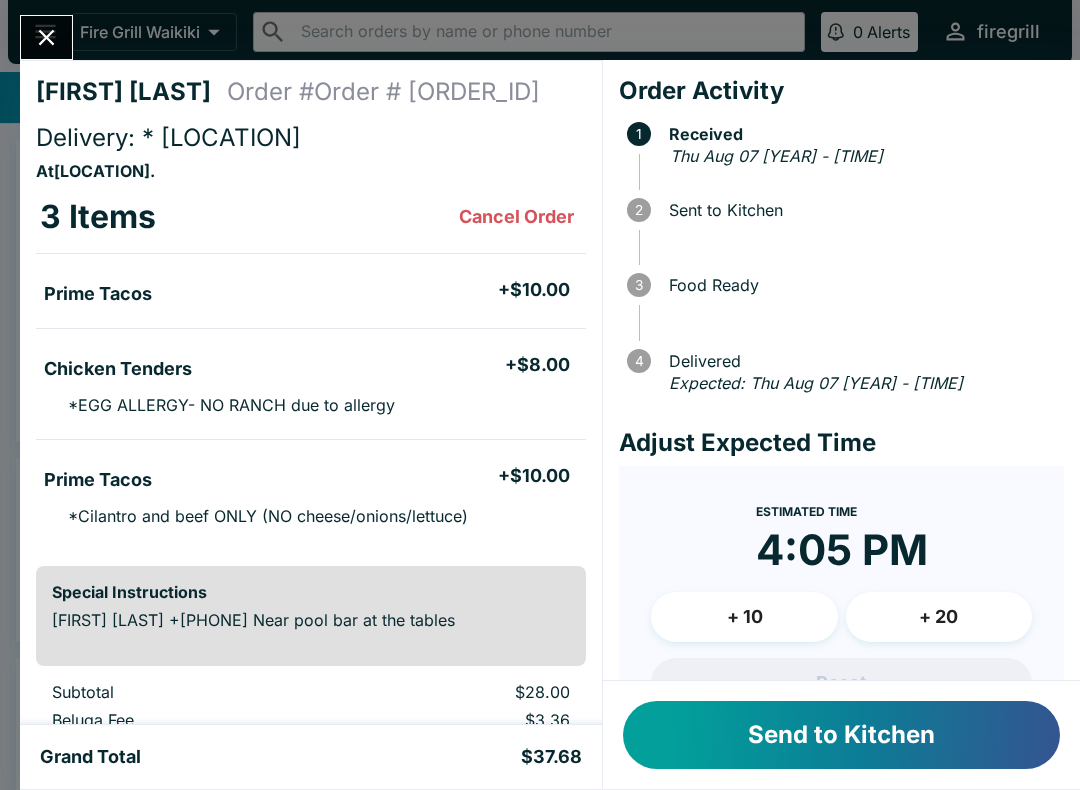 click on "Send to Kitchen" at bounding box center (841, 735) 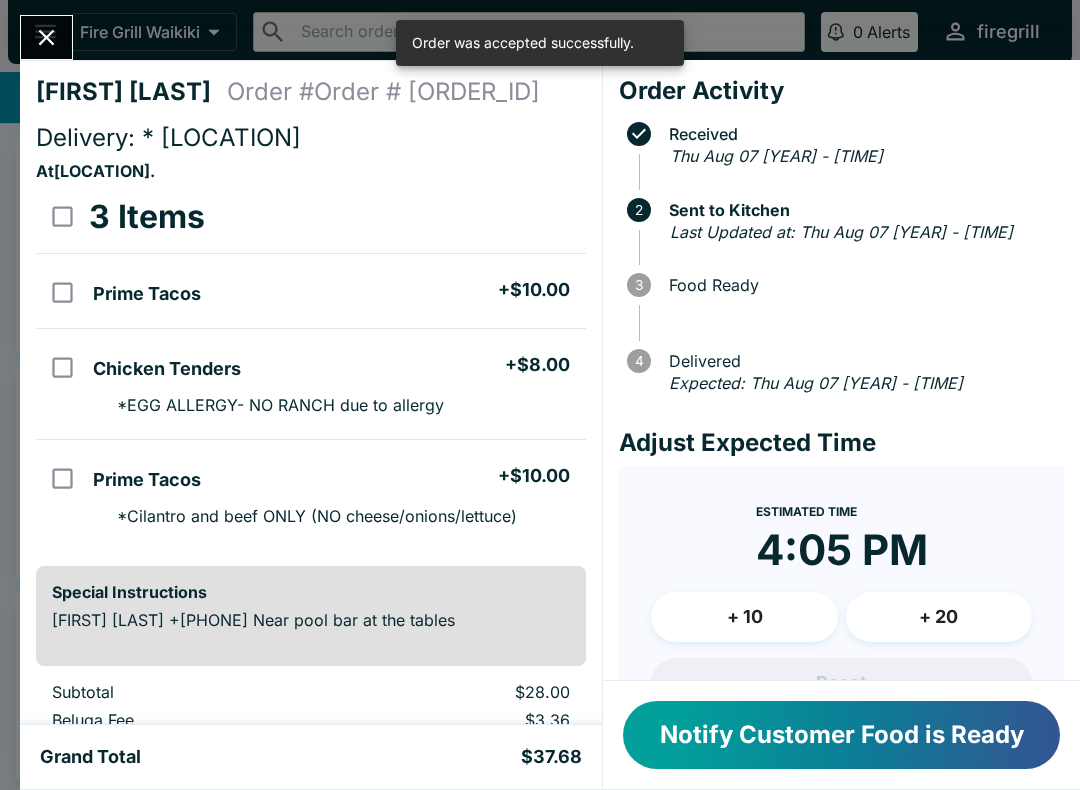 scroll, scrollTop: 0, scrollLeft: 0, axis: both 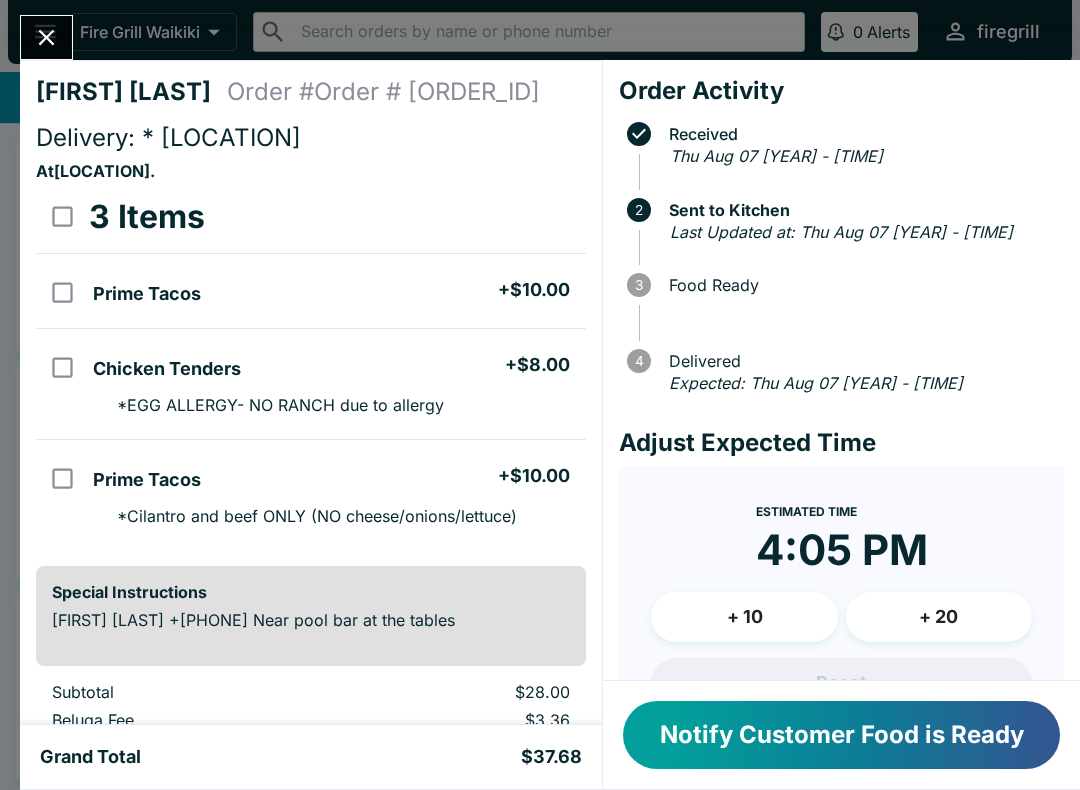 click 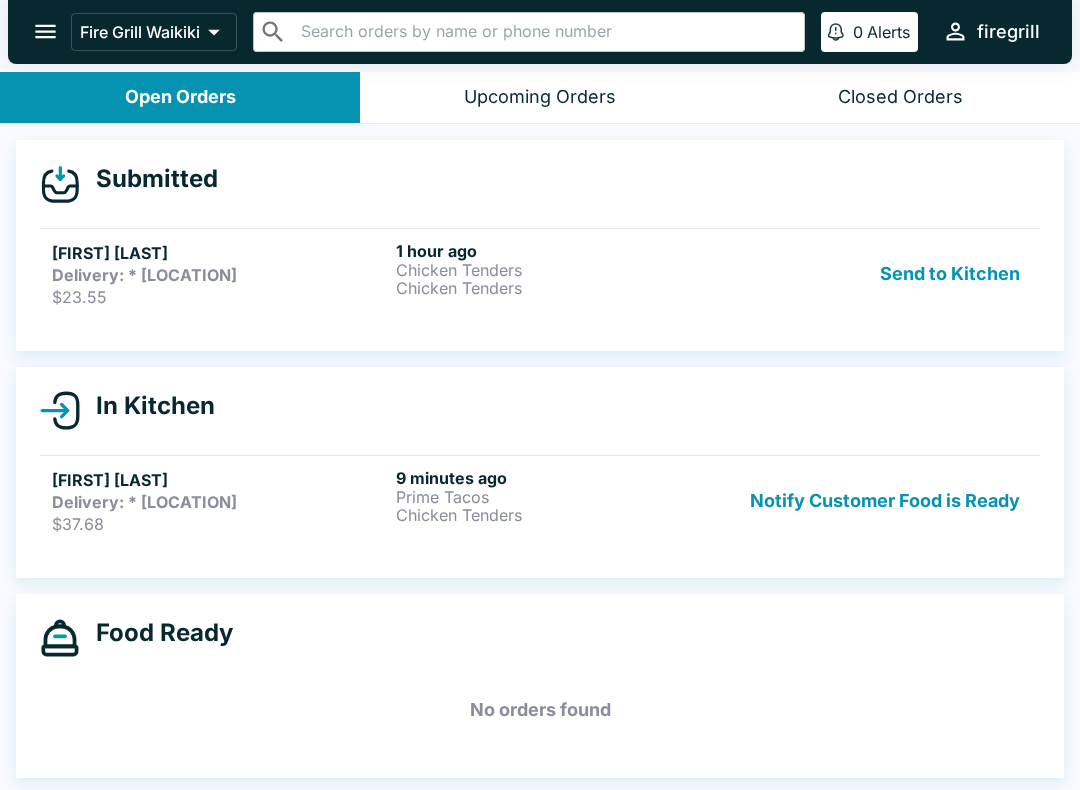 click on "[FIRST] [LAST]" at bounding box center (220, 253) 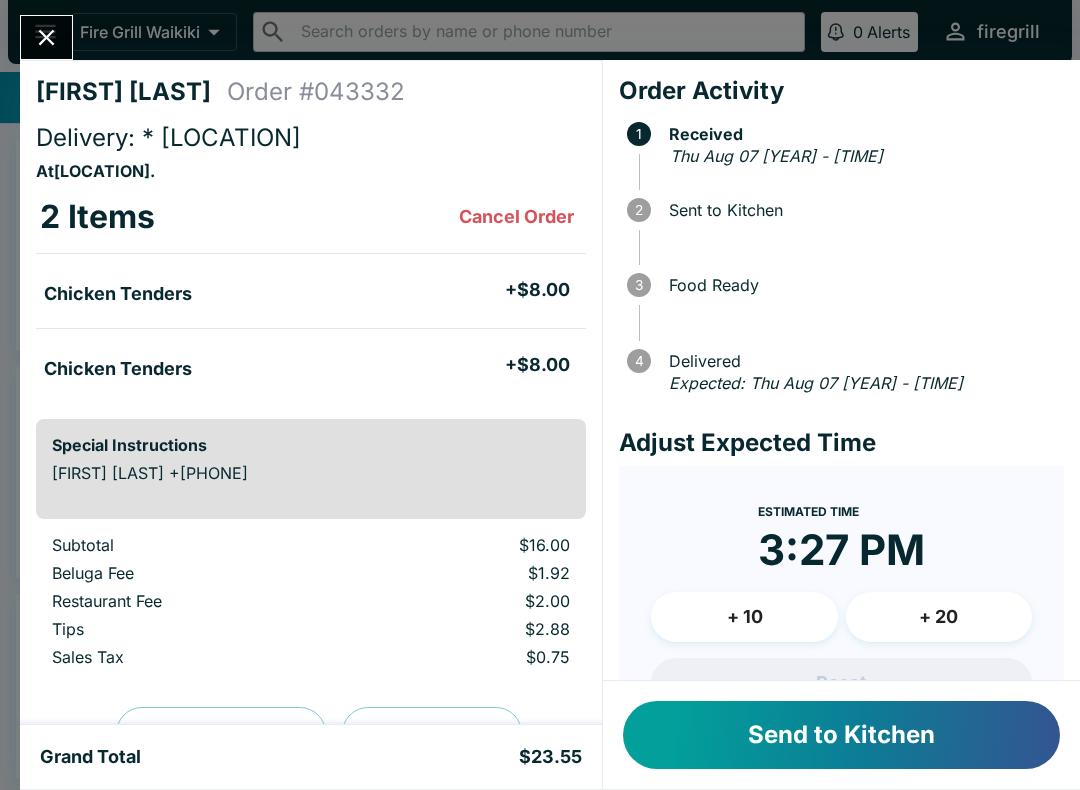 click on "Send to Kitchen" at bounding box center [841, 735] 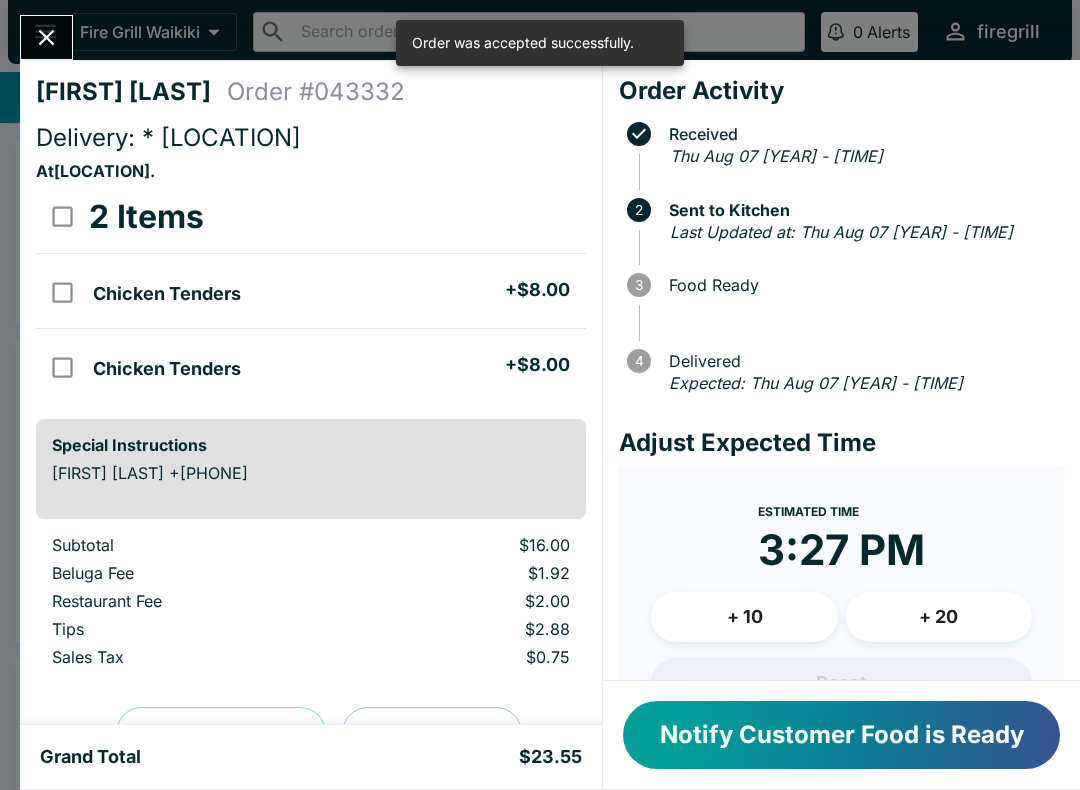 click 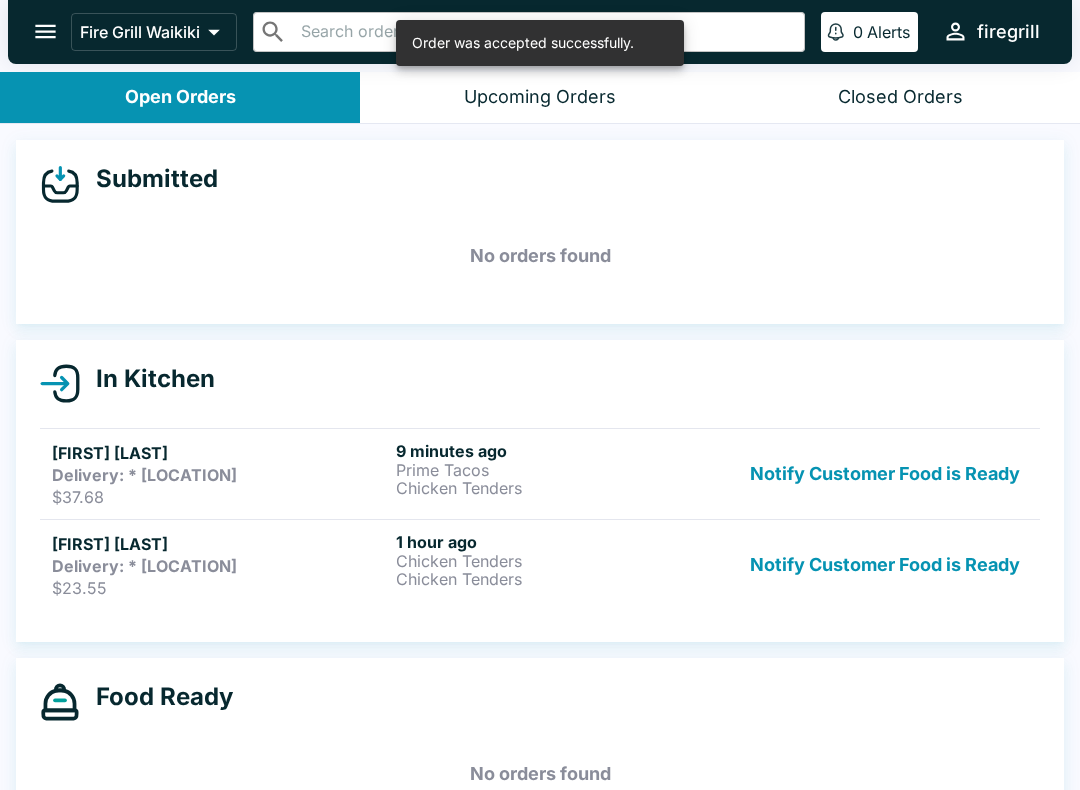 click on "Delivery: * [LOCATION]" at bounding box center (144, 475) 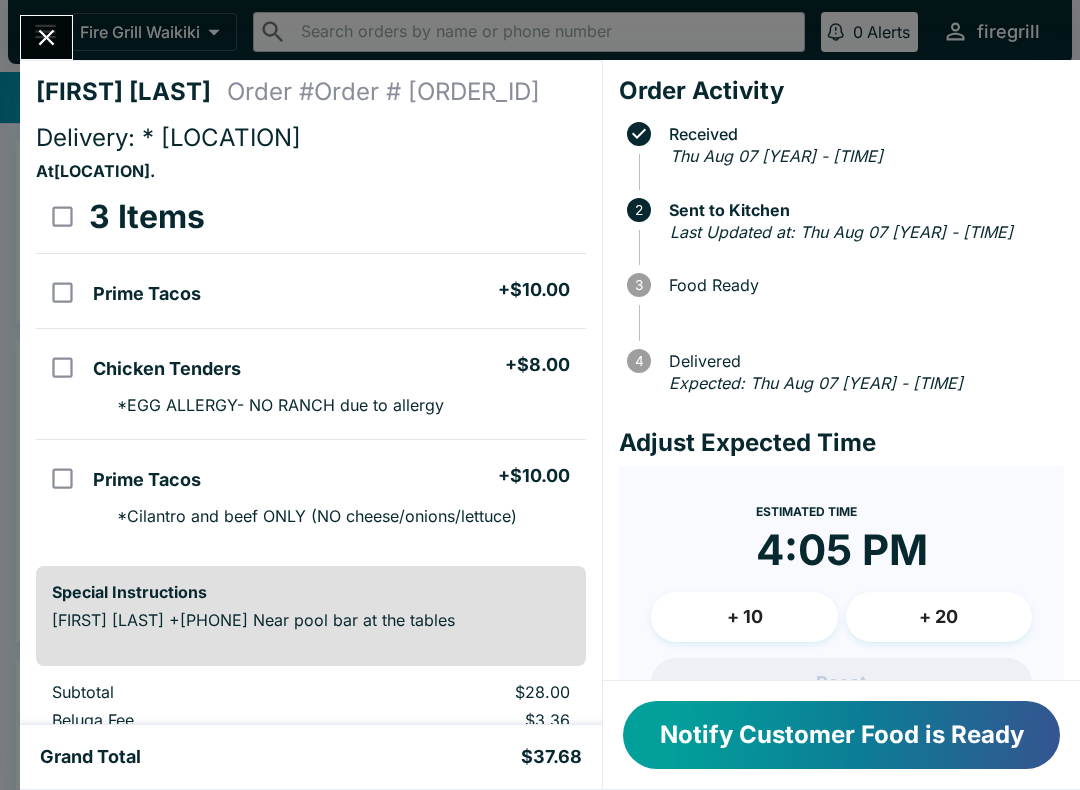 scroll, scrollTop: 0, scrollLeft: 0, axis: both 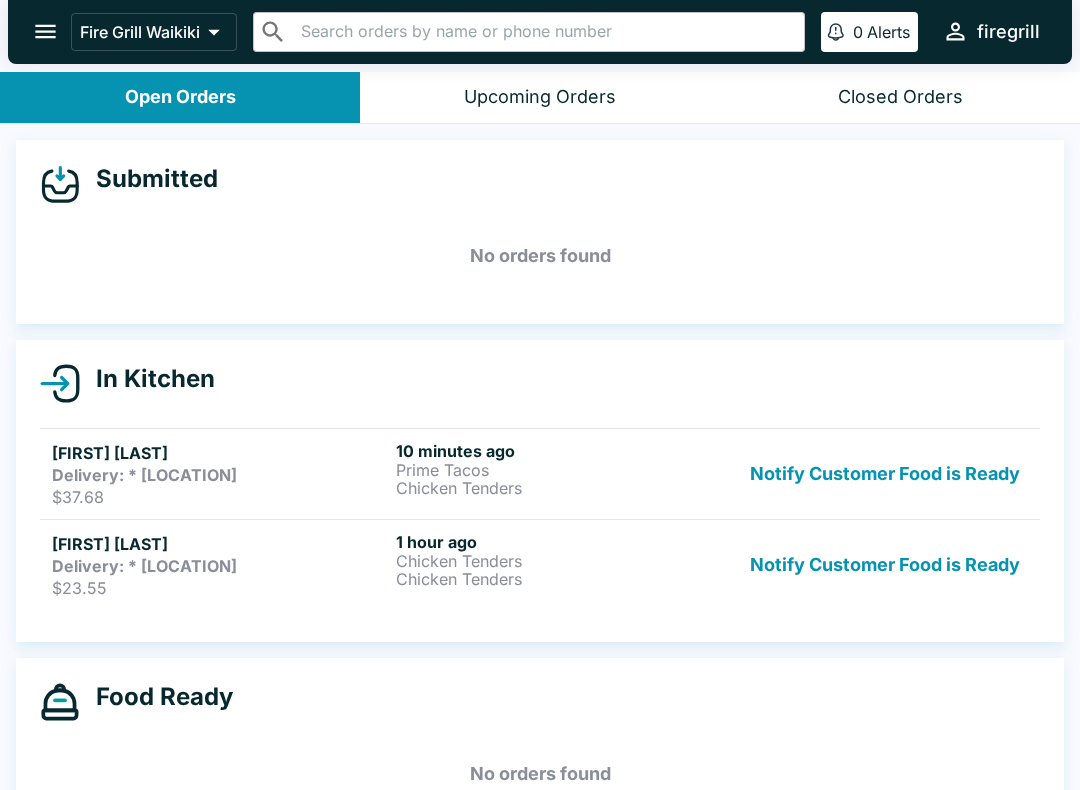 click on "Delivery: * [LOCATION]" at bounding box center (144, 475) 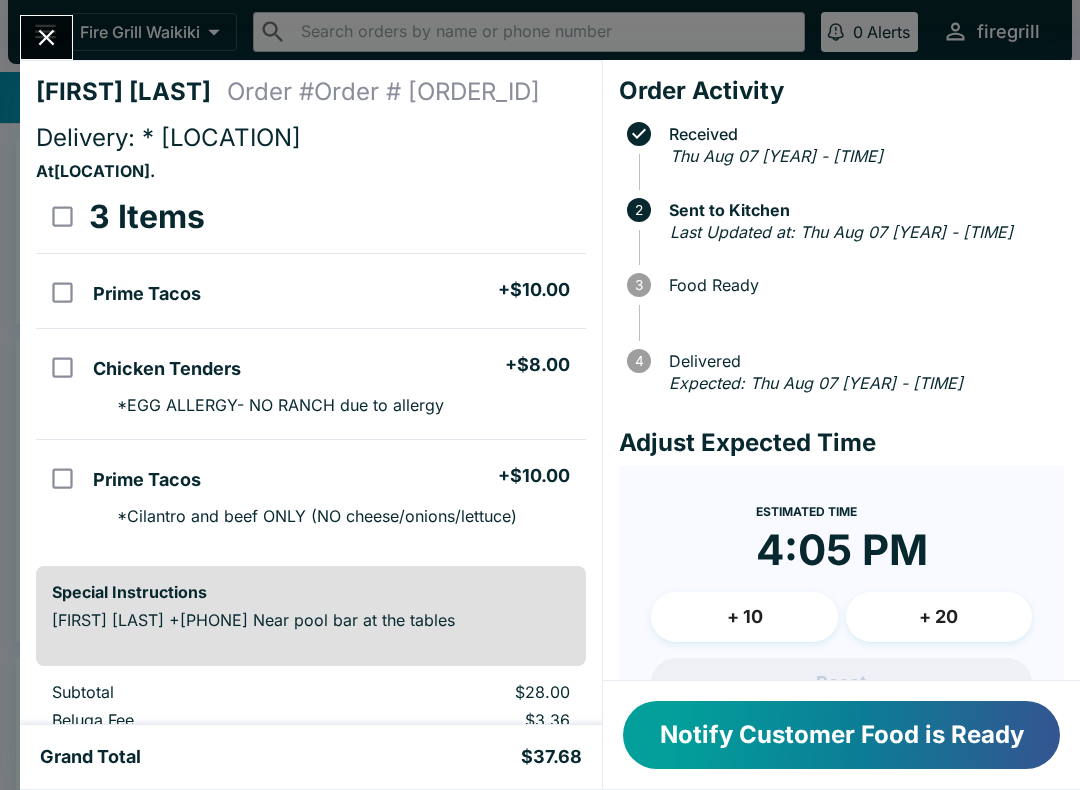 scroll, scrollTop: 0, scrollLeft: 0, axis: both 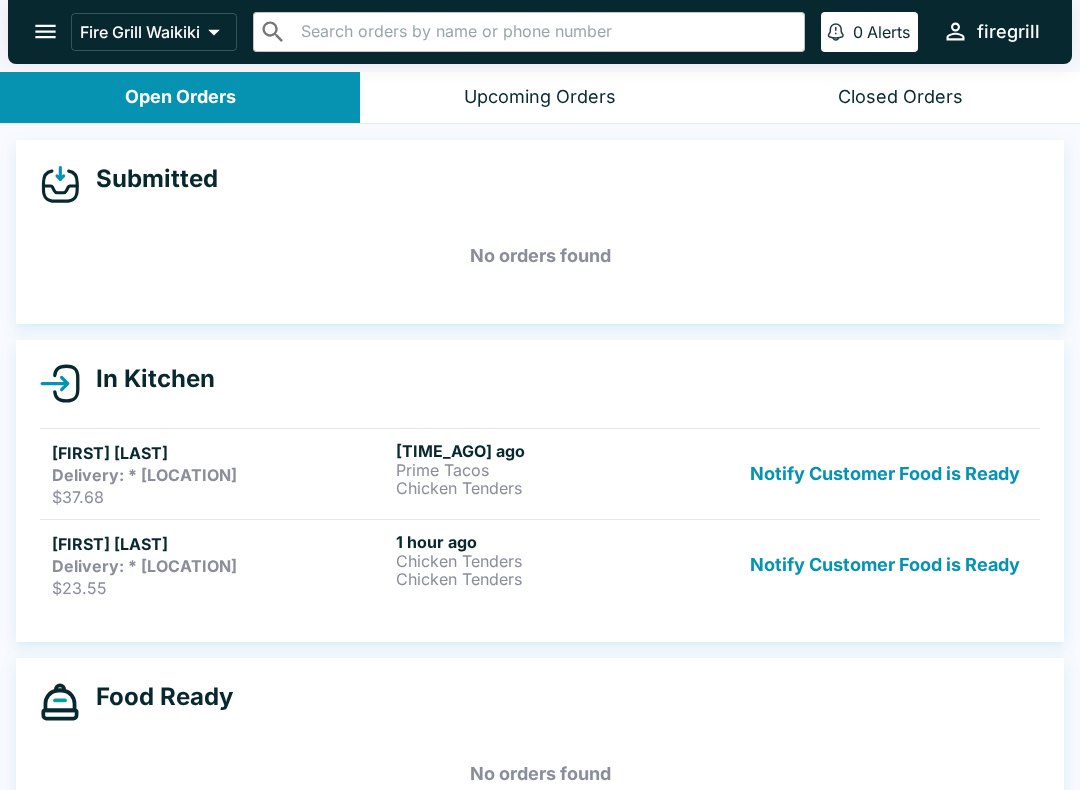 click on "Delivery: * [LOCATION]" at bounding box center [144, 566] 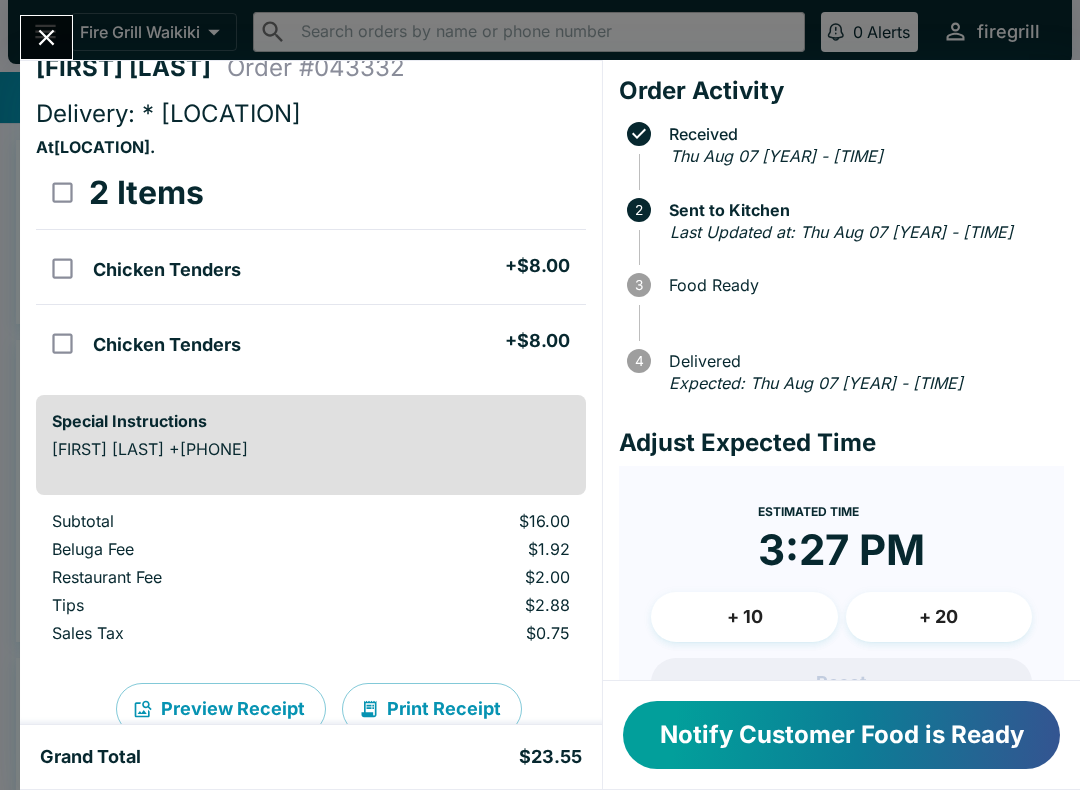 scroll, scrollTop: 25, scrollLeft: 0, axis: vertical 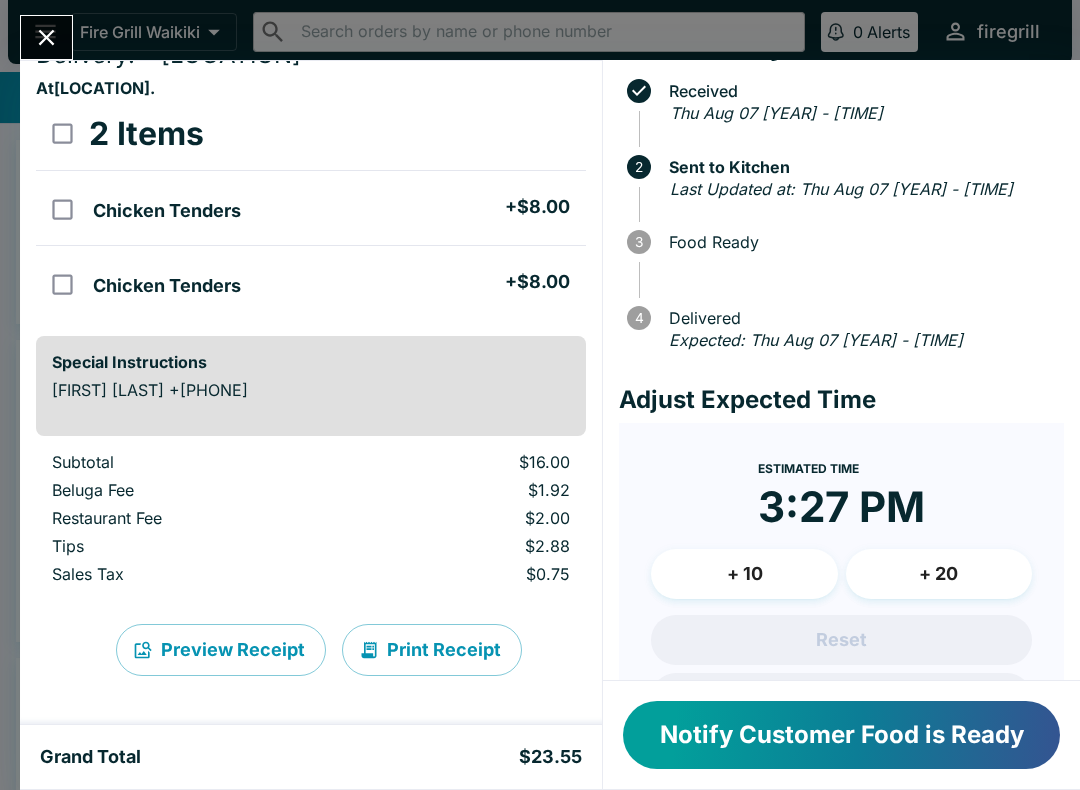 click 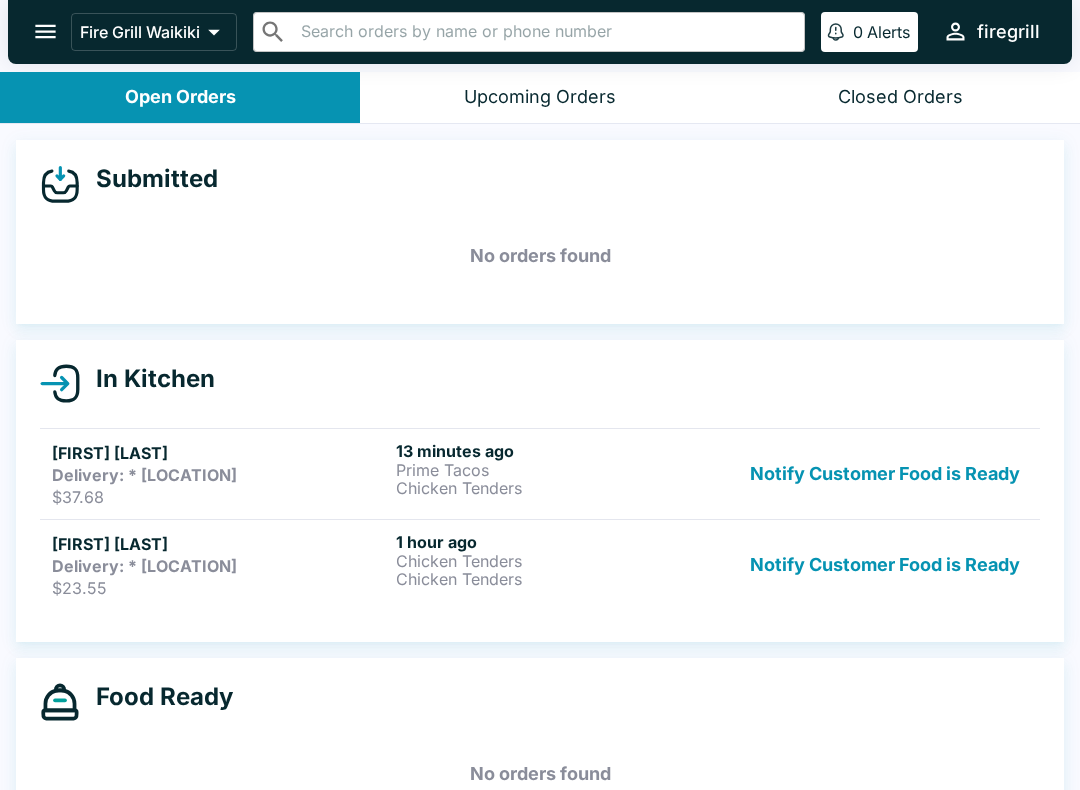 click on "Chicken Tenders" at bounding box center [564, 579] 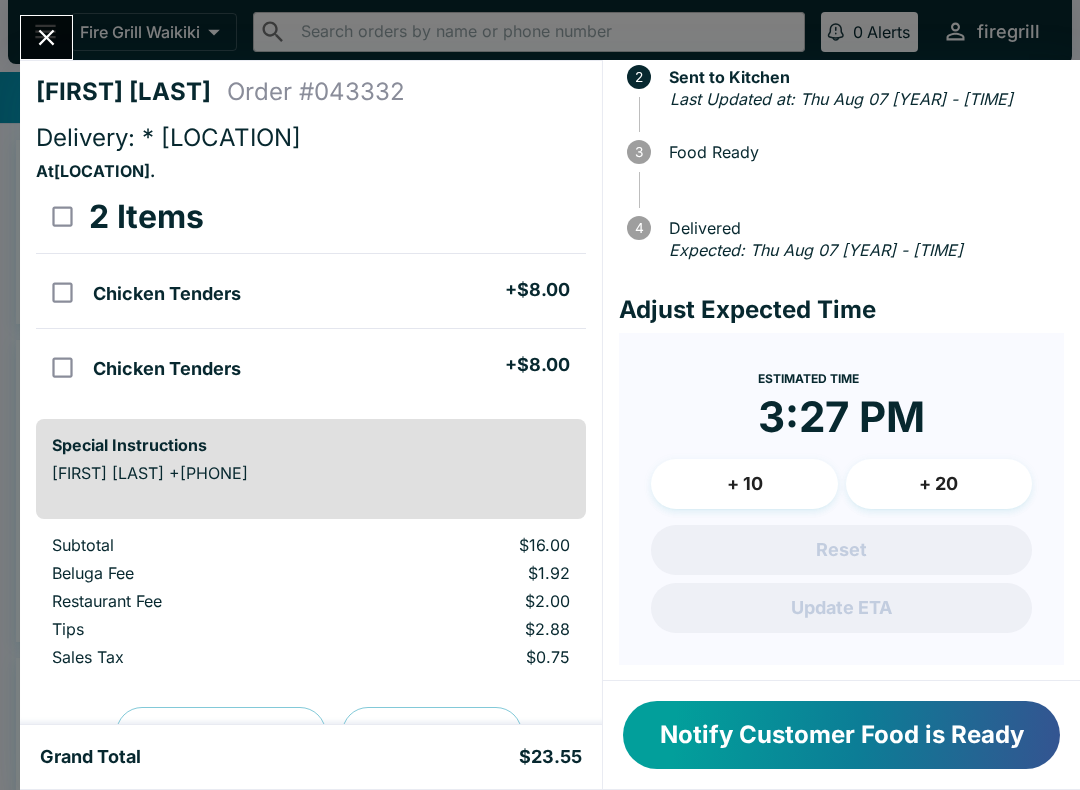 scroll, scrollTop: 132, scrollLeft: 0, axis: vertical 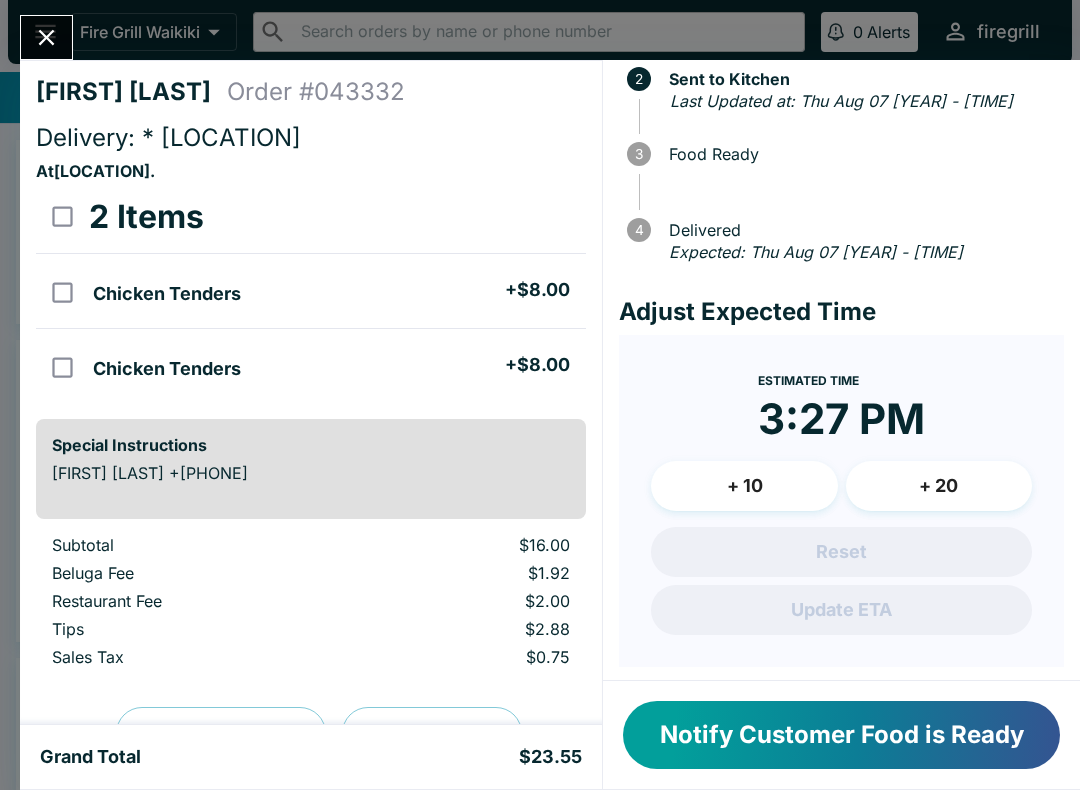 click at bounding box center [46, 37] 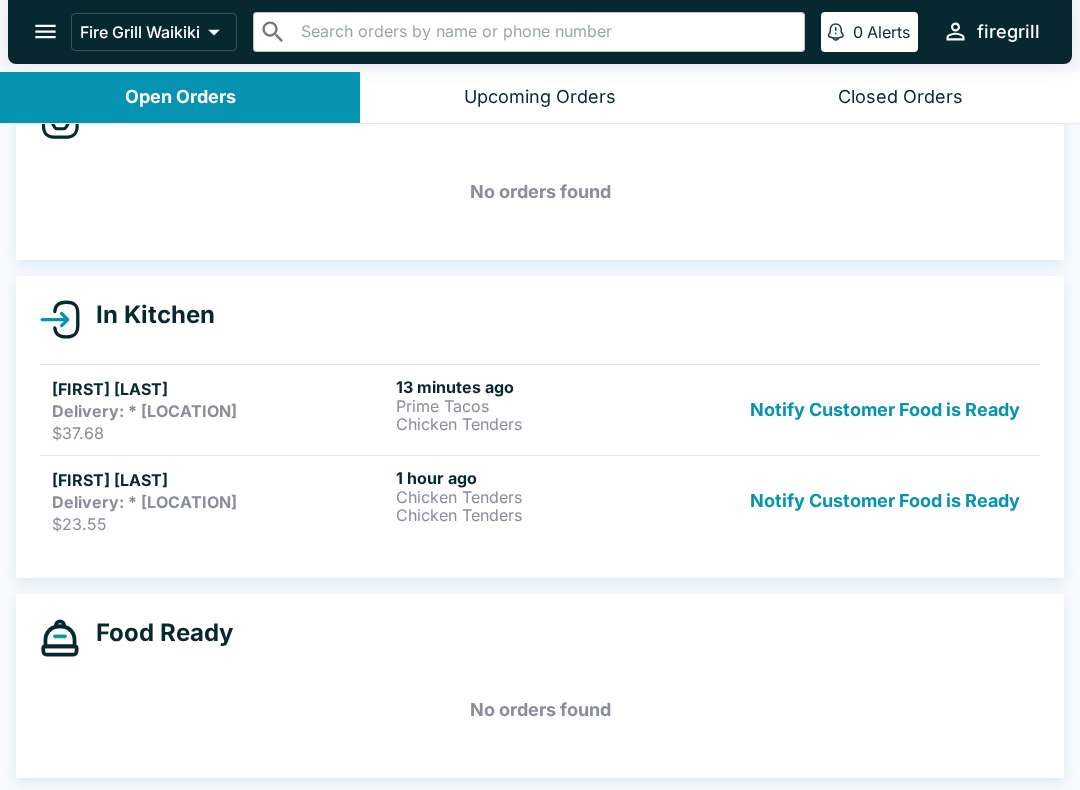 click 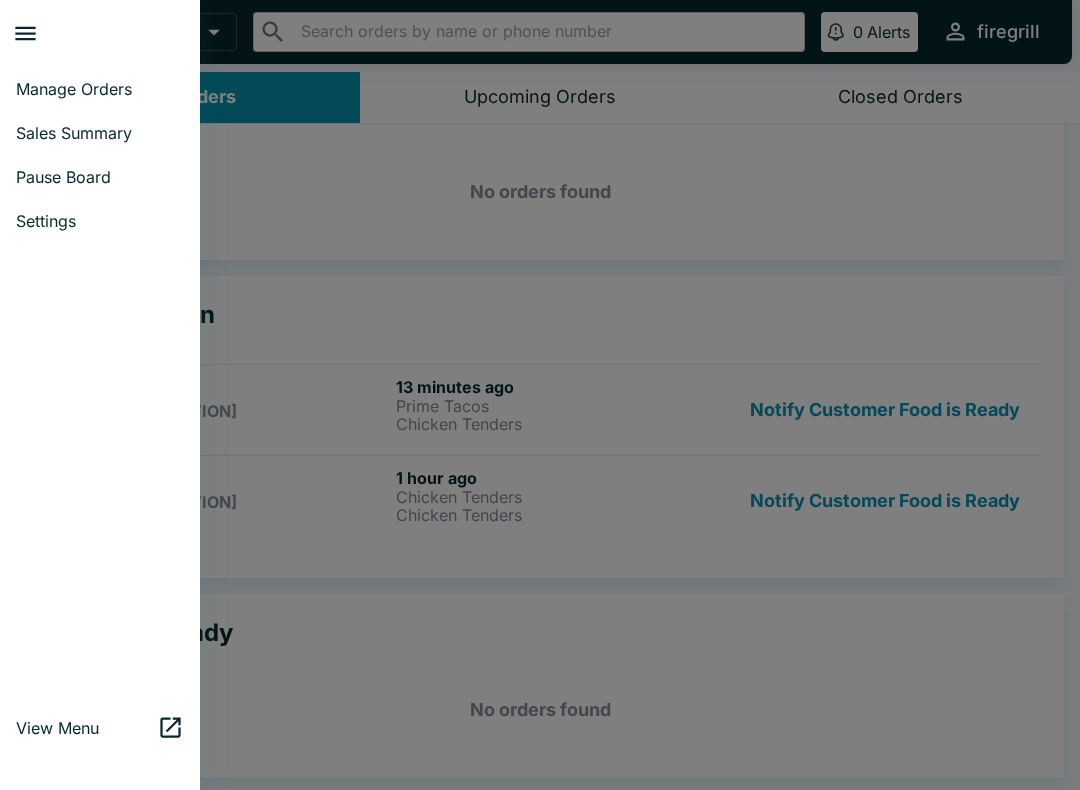 scroll, scrollTop: 64, scrollLeft: 0, axis: vertical 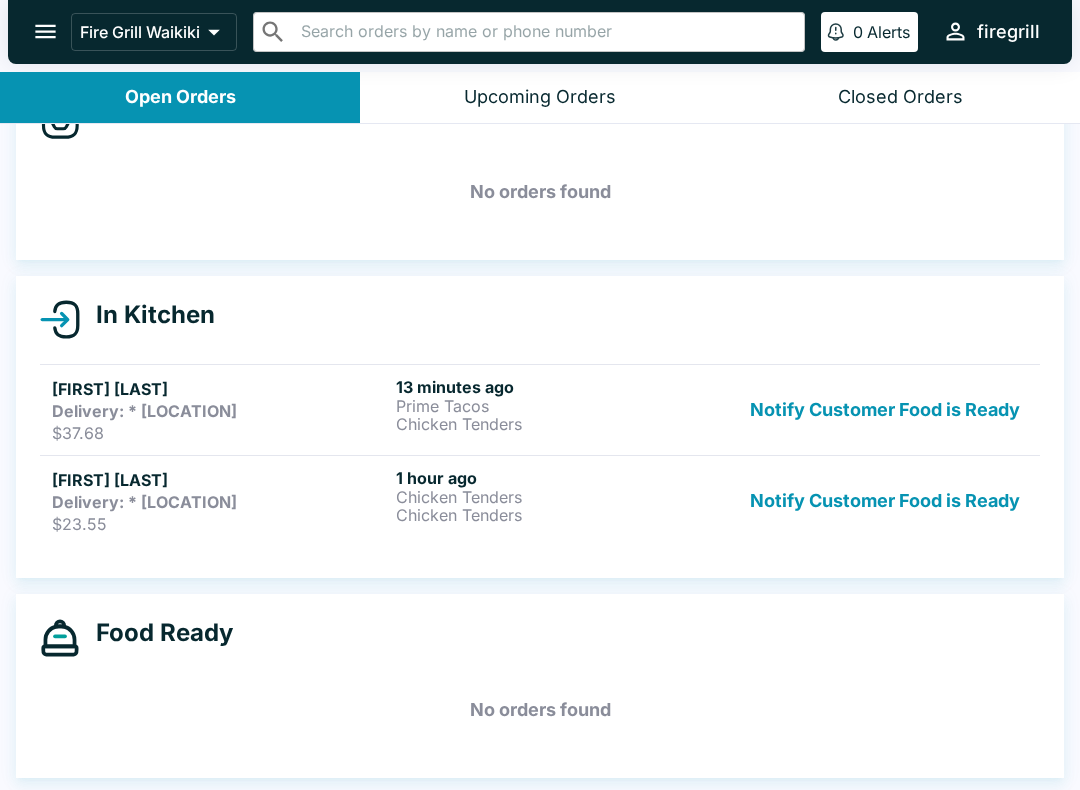 click on "Chicken Tenders" at bounding box center [564, 515] 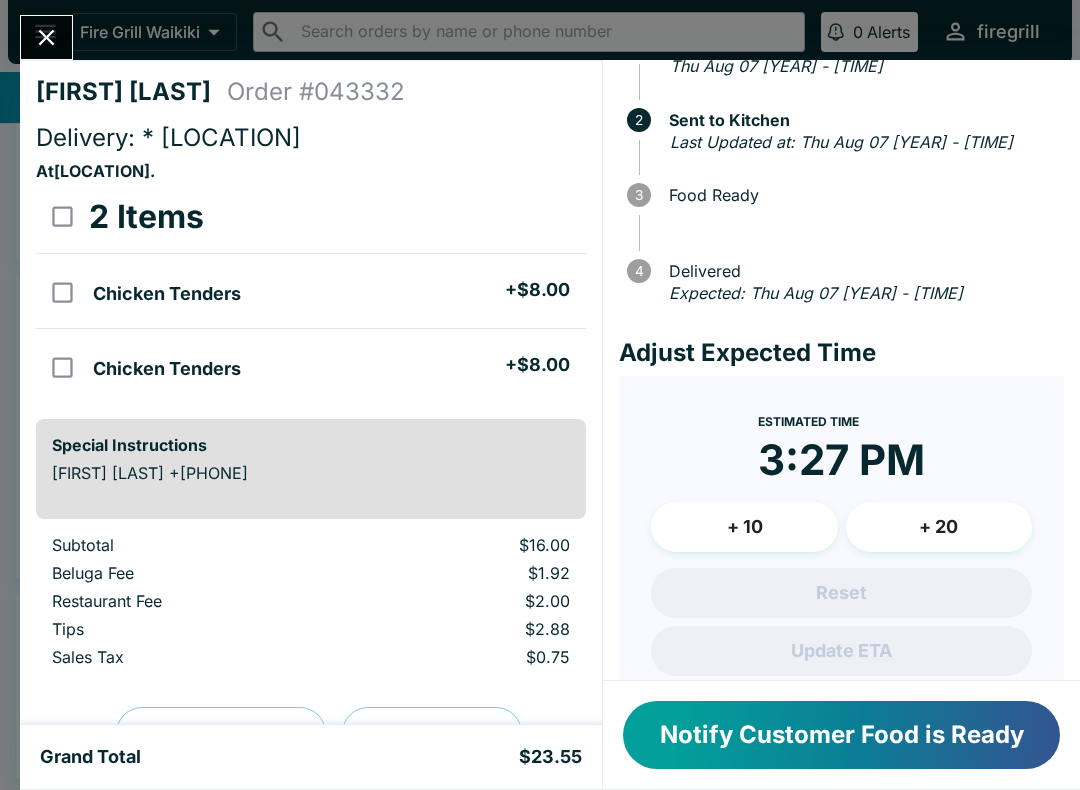 scroll, scrollTop: 88, scrollLeft: 0, axis: vertical 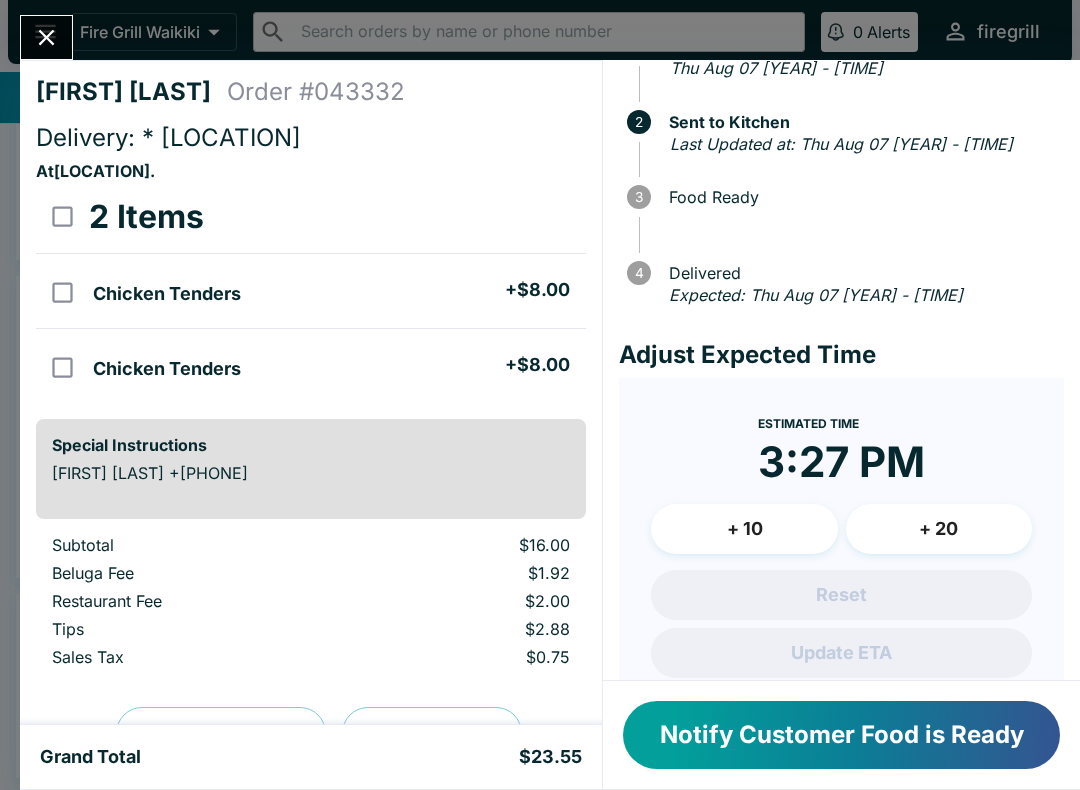 click at bounding box center [62, 292] 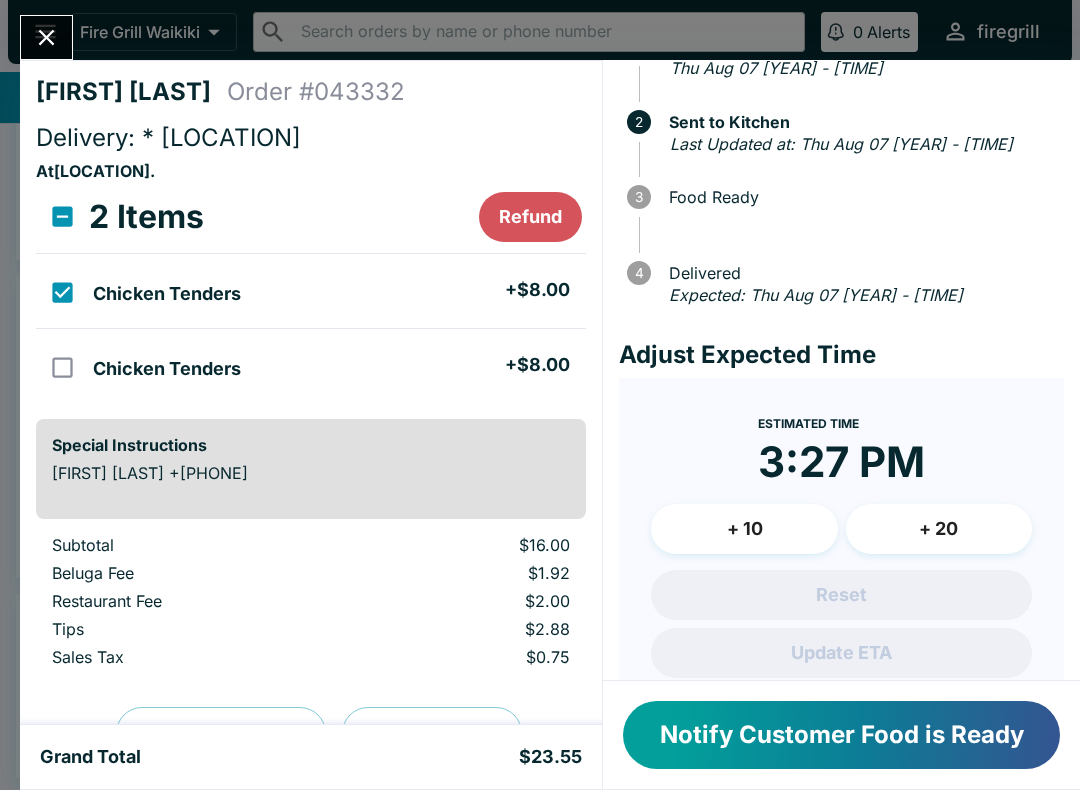 click at bounding box center [62, 367] 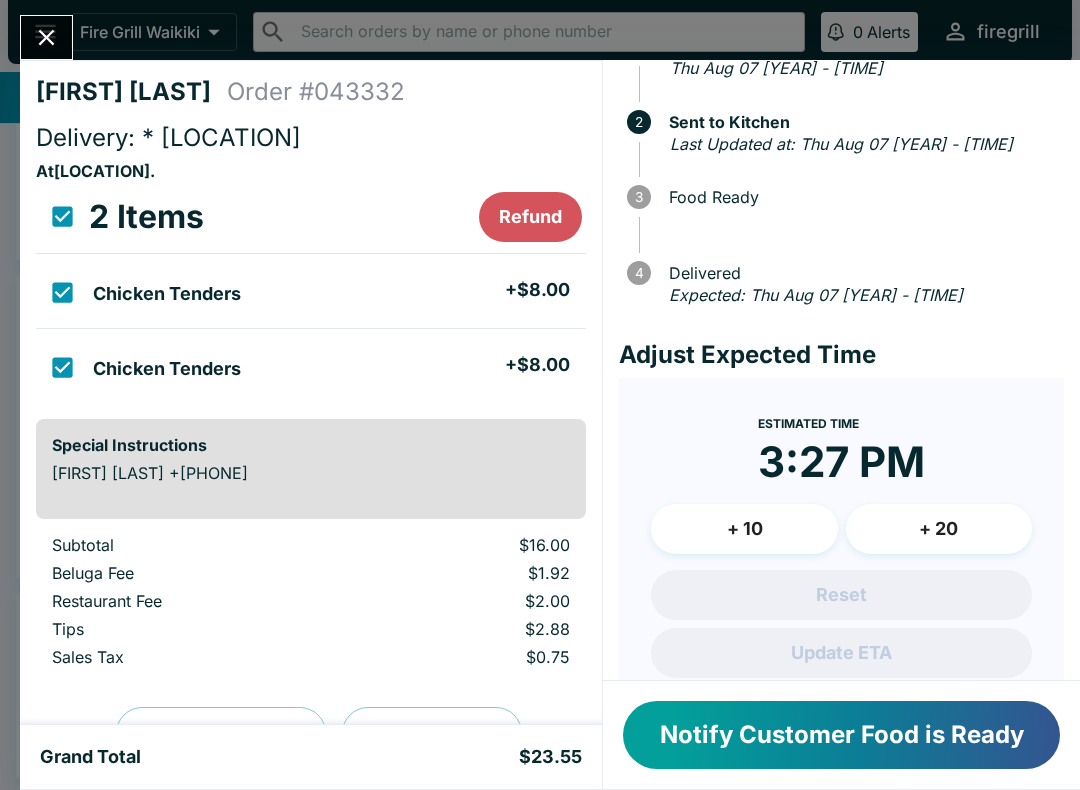 click on "Refund" at bounding box center [530, 217] 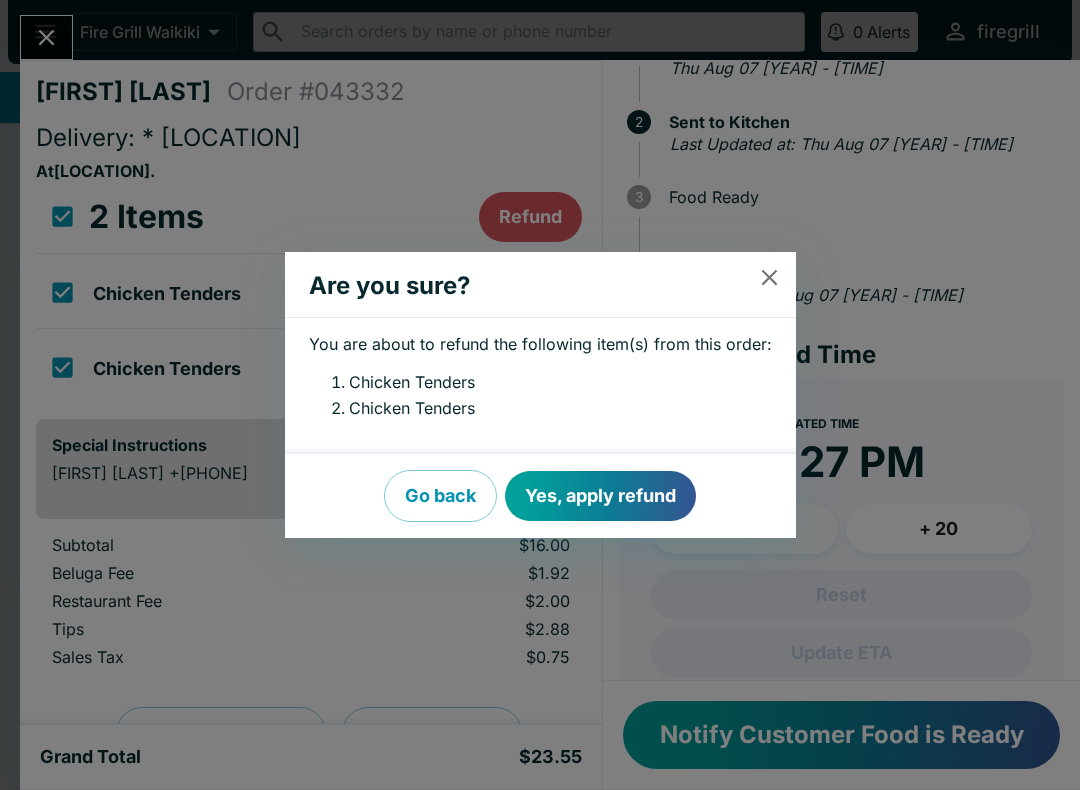 click on "Yes, apply refund" at bounding box center [600, 496] 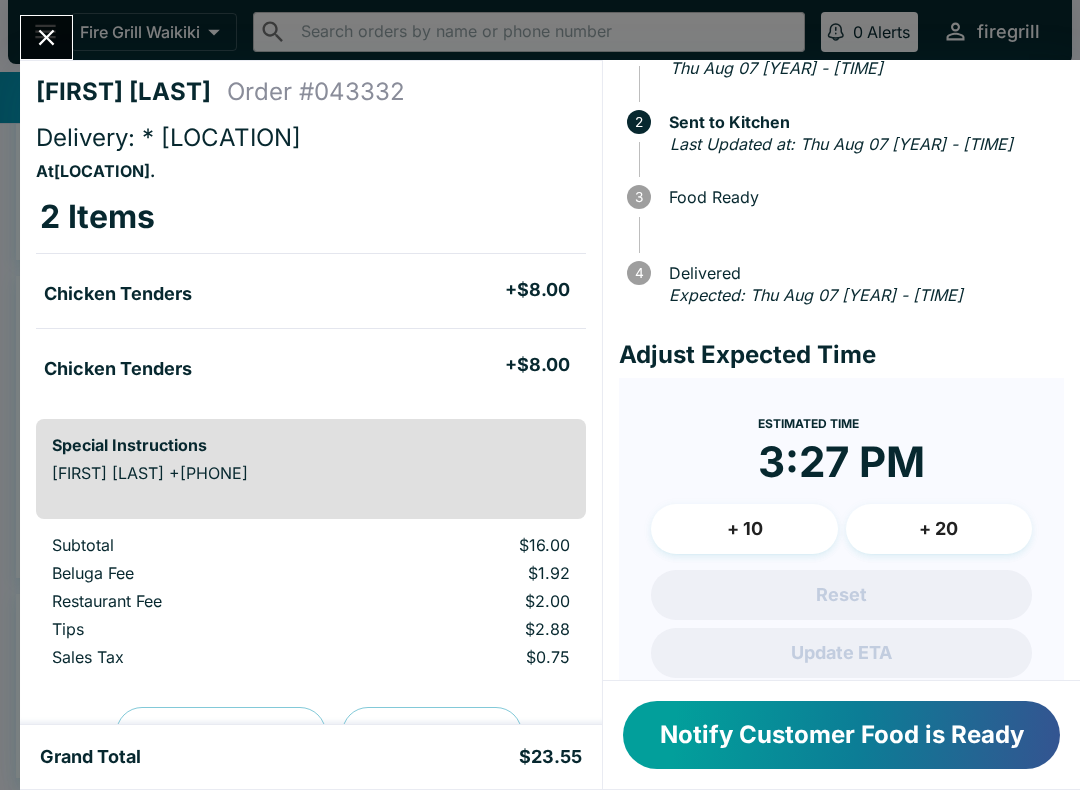 scroll, scrollTop: 0, scrollLeft: 0, axis: both 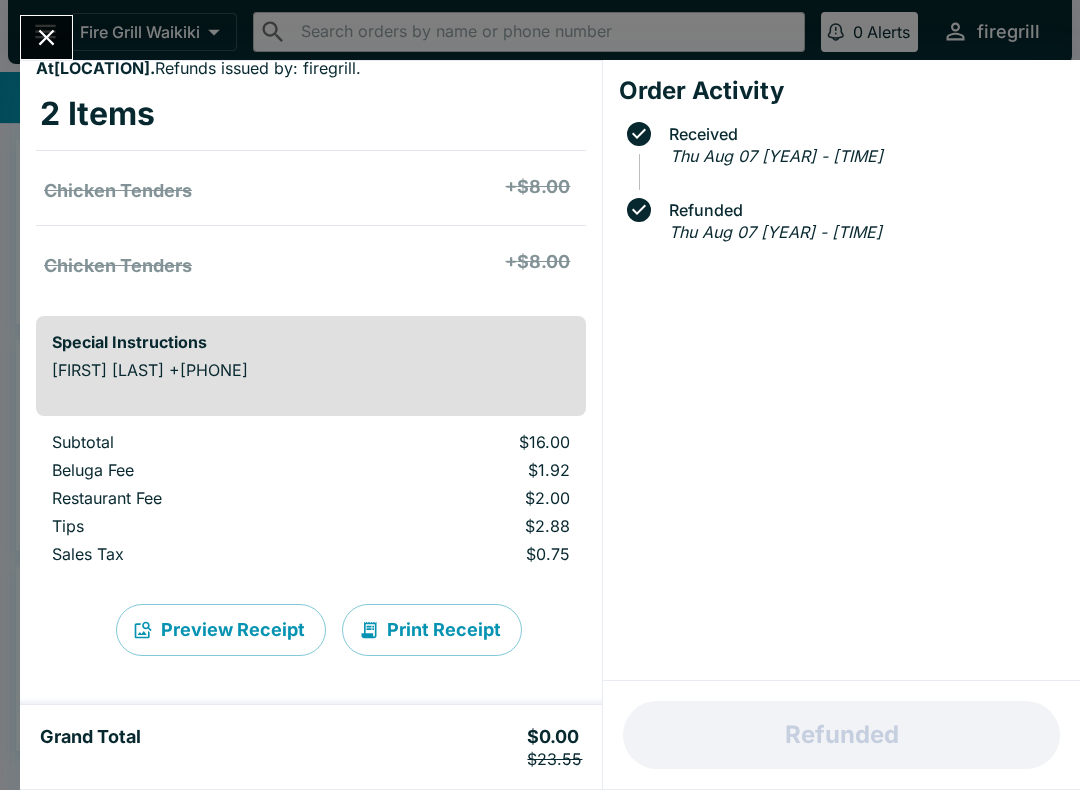 click on "Preview Receipt" at bounding box center [221, 630] 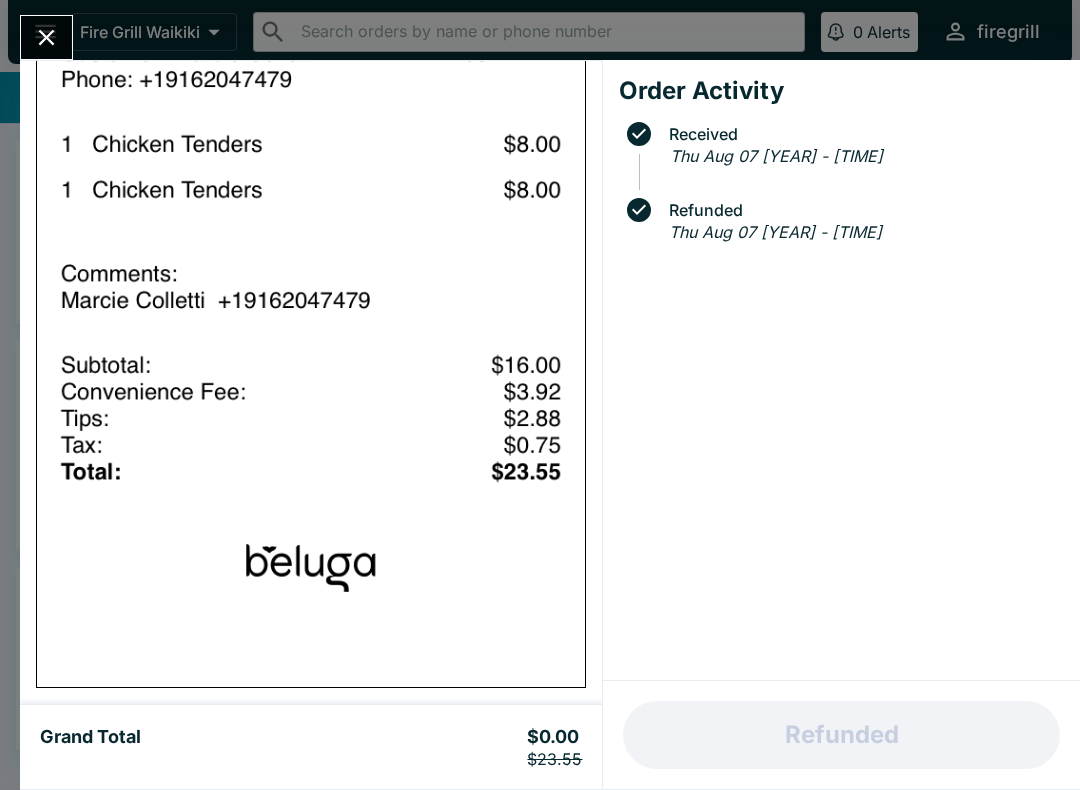 scroll, scrollTop: 1039, scrollLeft: 0, axis: vertical 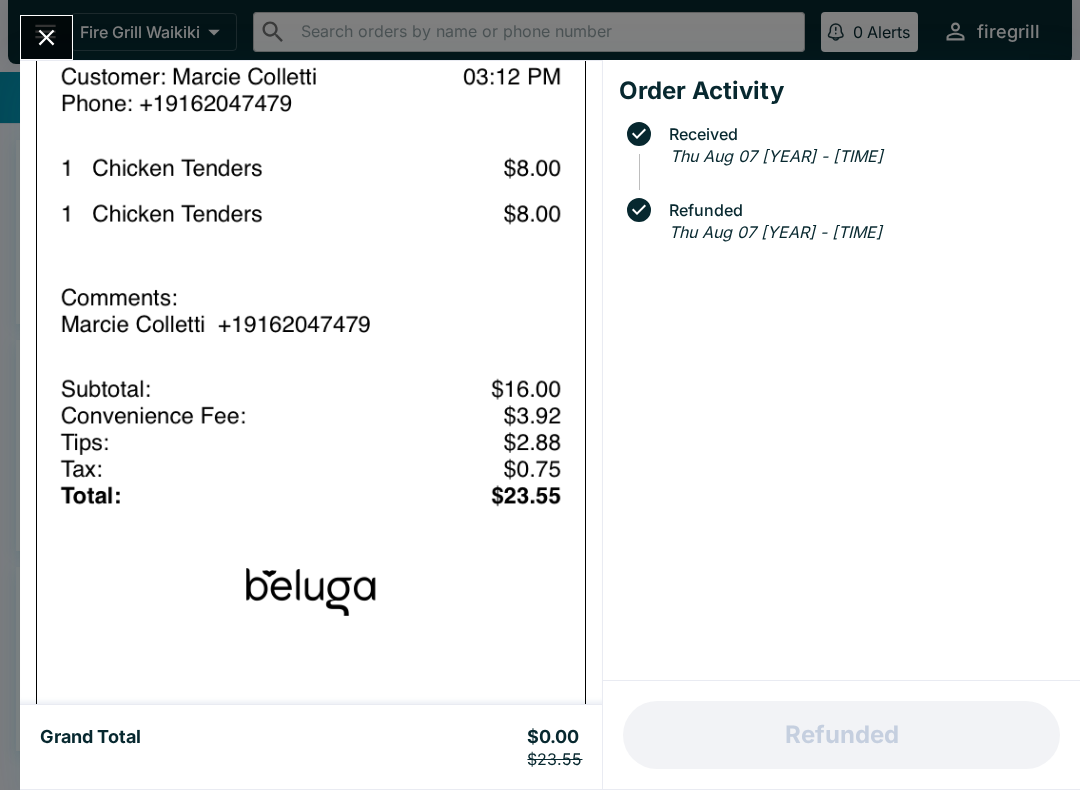 click 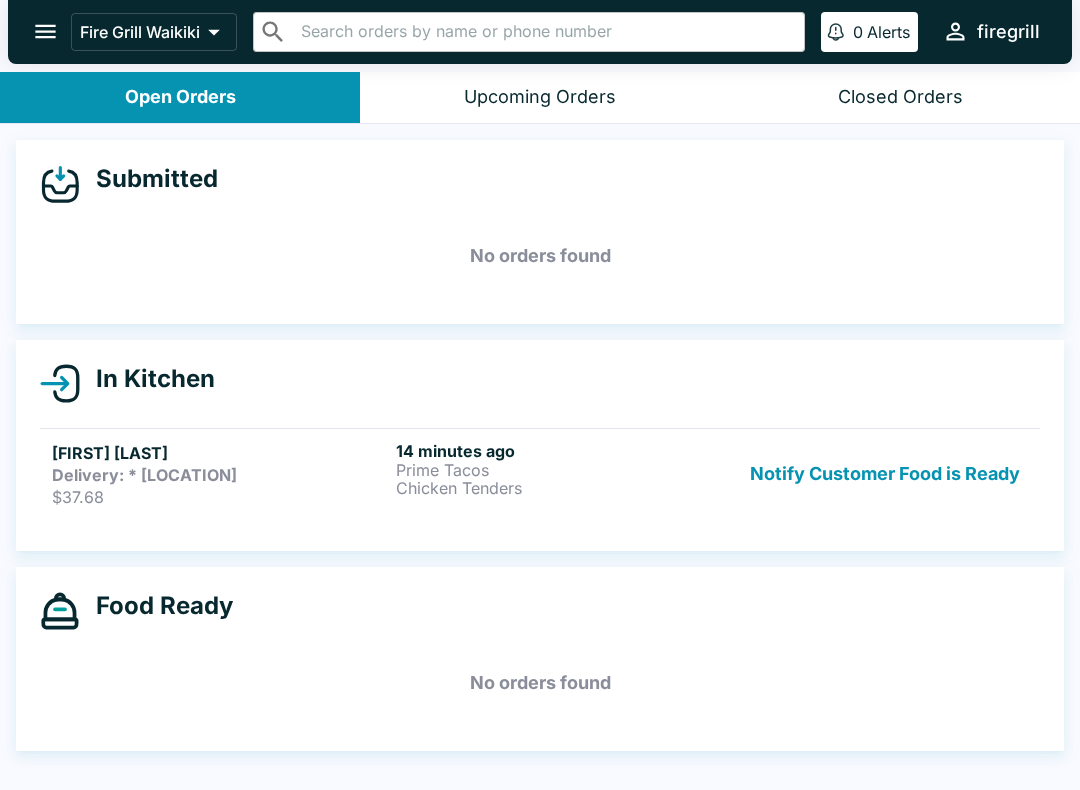 click 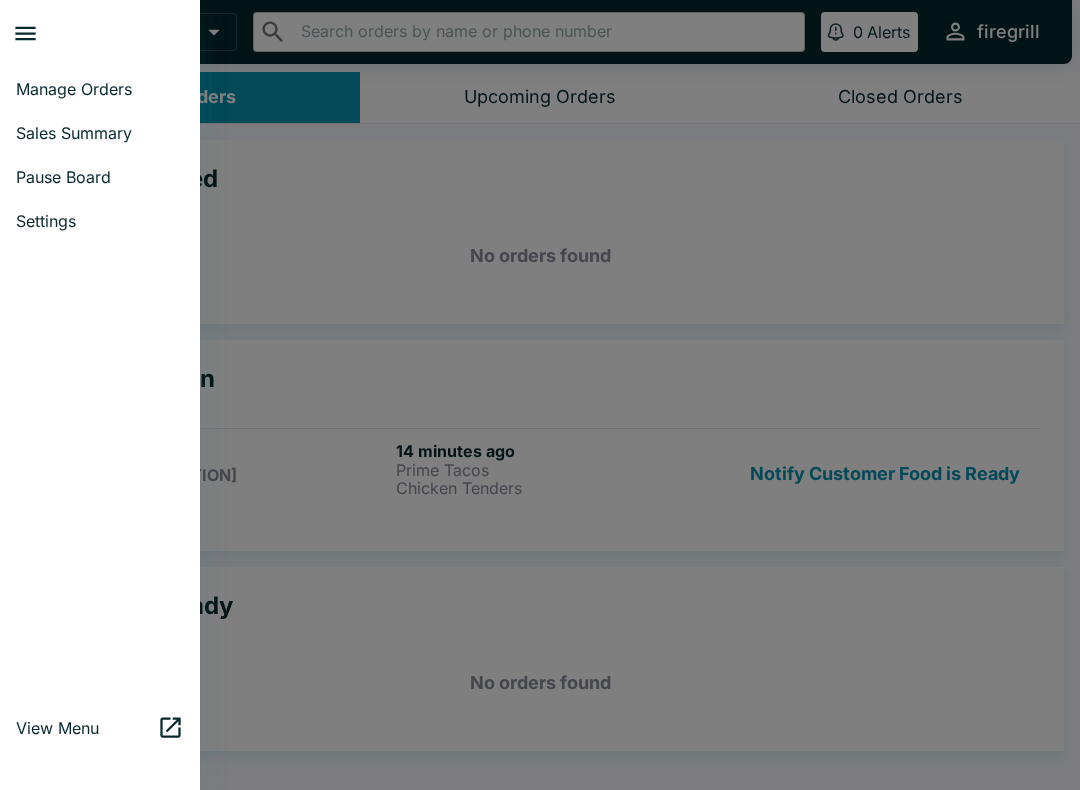 click on "Manage Orders" at bounding box center [100, 89] 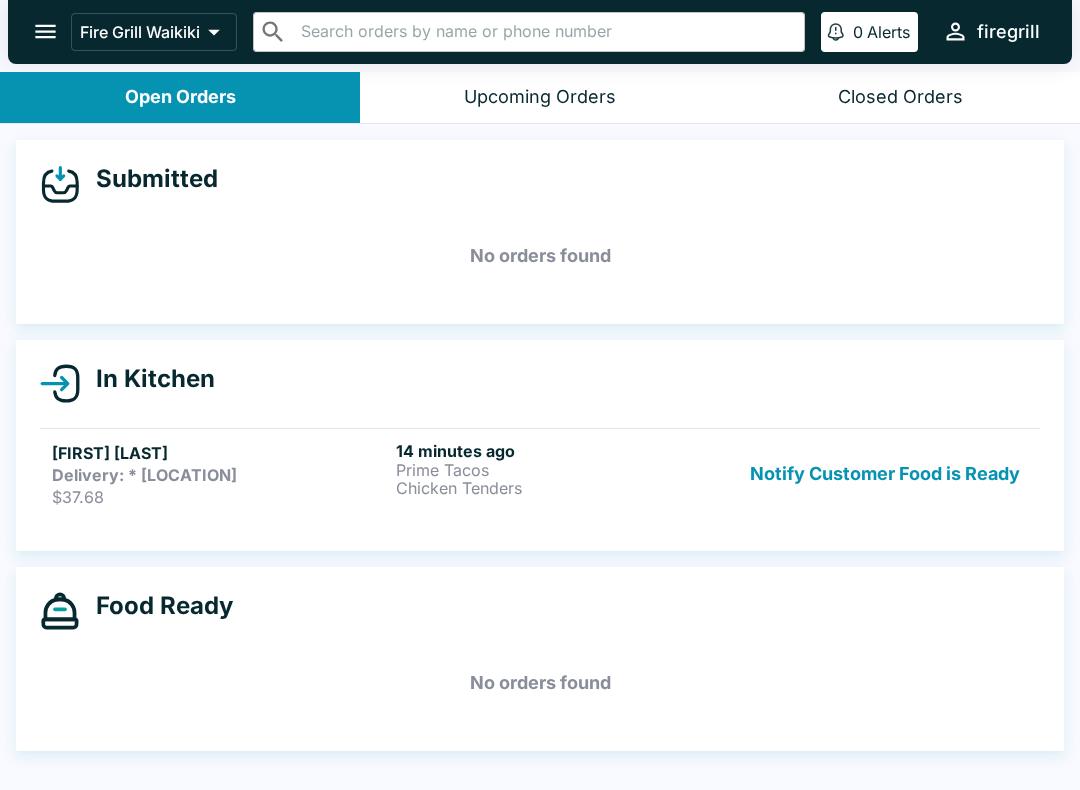 scroll, scrollTop: 3, scrollLeft: 0, axis: vertical 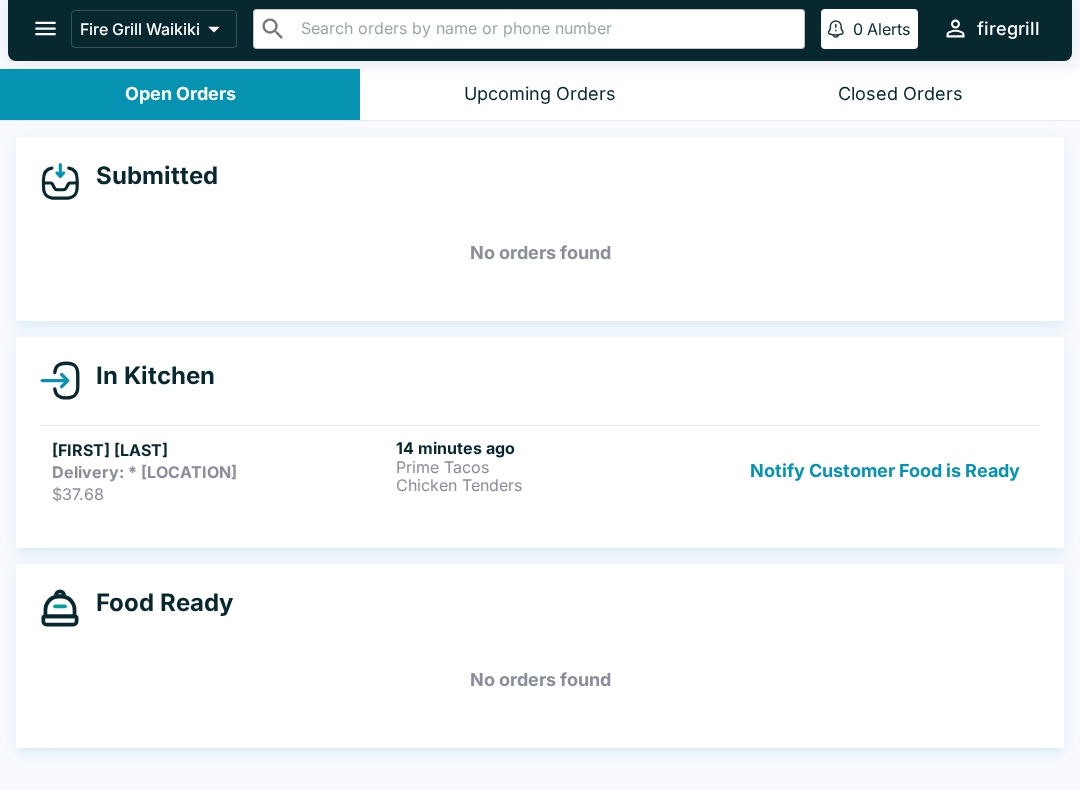 click at bounding box center (45, 28) 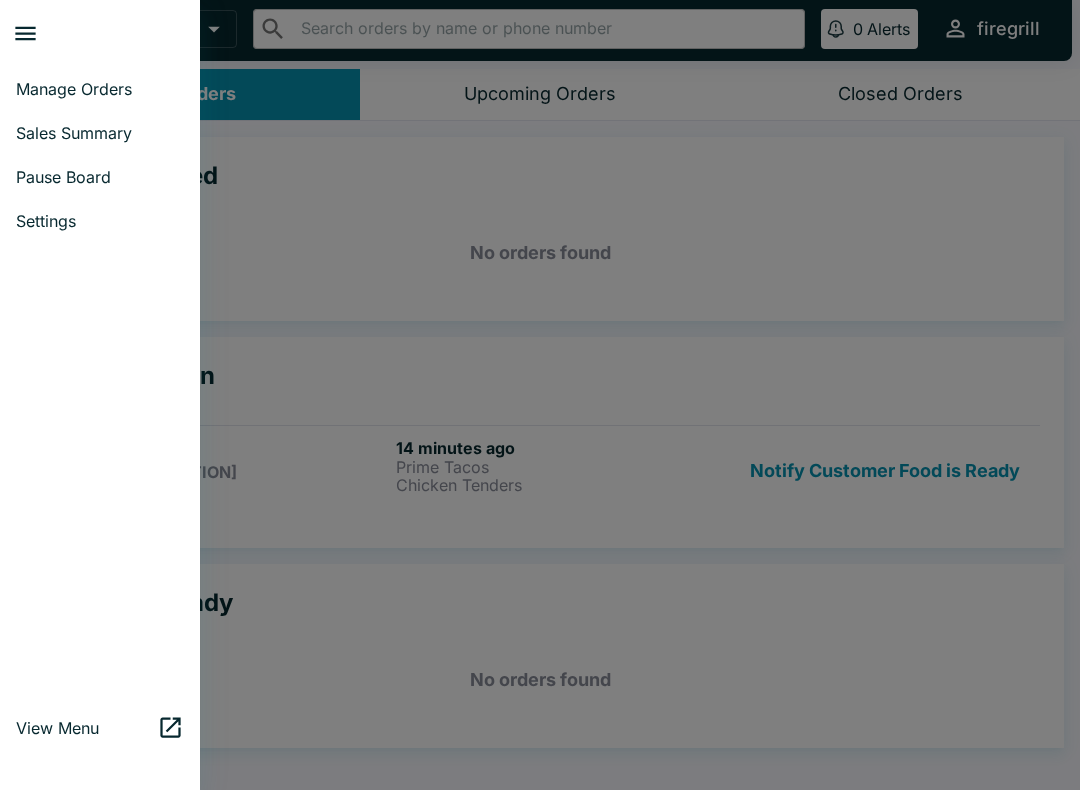 click on "Sales Summary" at bounding box center [100, 133] 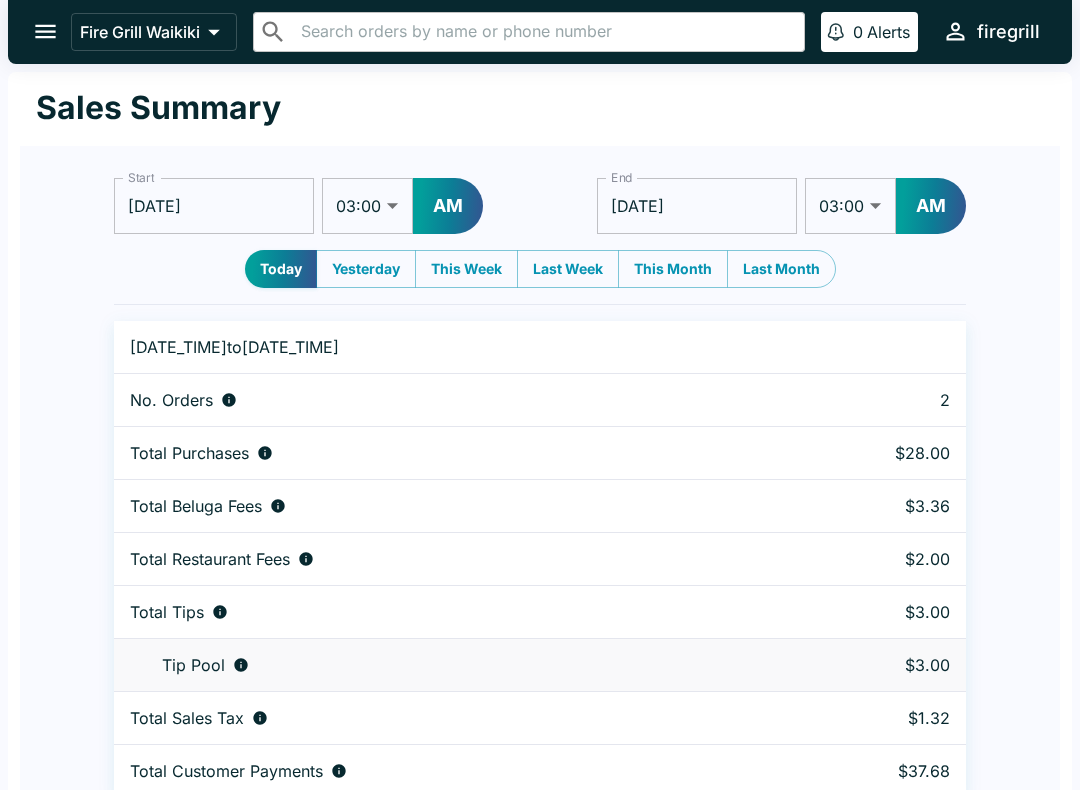 scroll, scrollTop: 19, scrollLeft: 0, axis: vertical 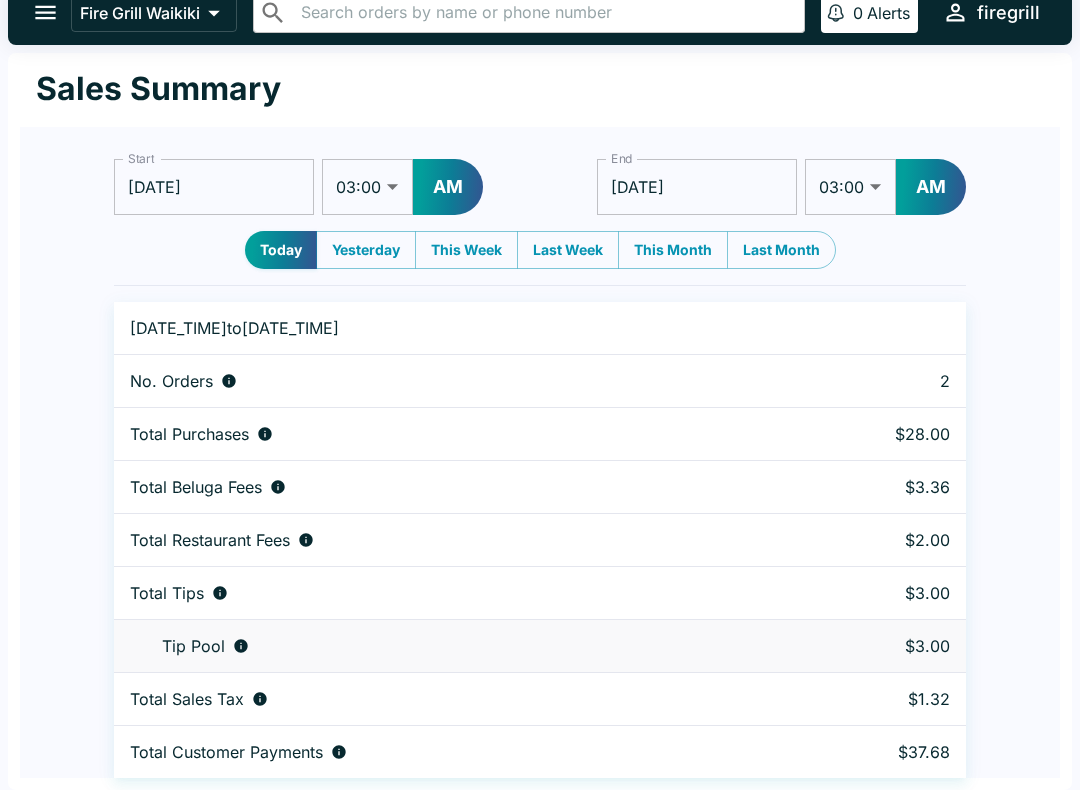 click 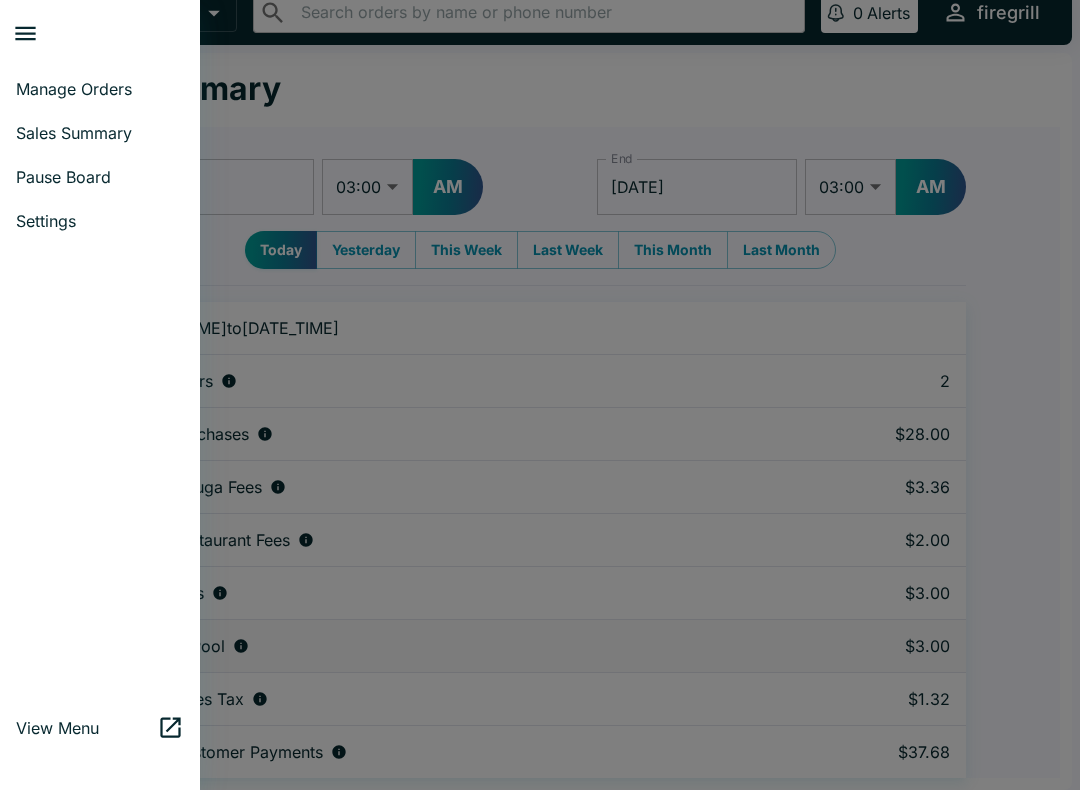 click on "View Menu" at bounding box center [86, 728] 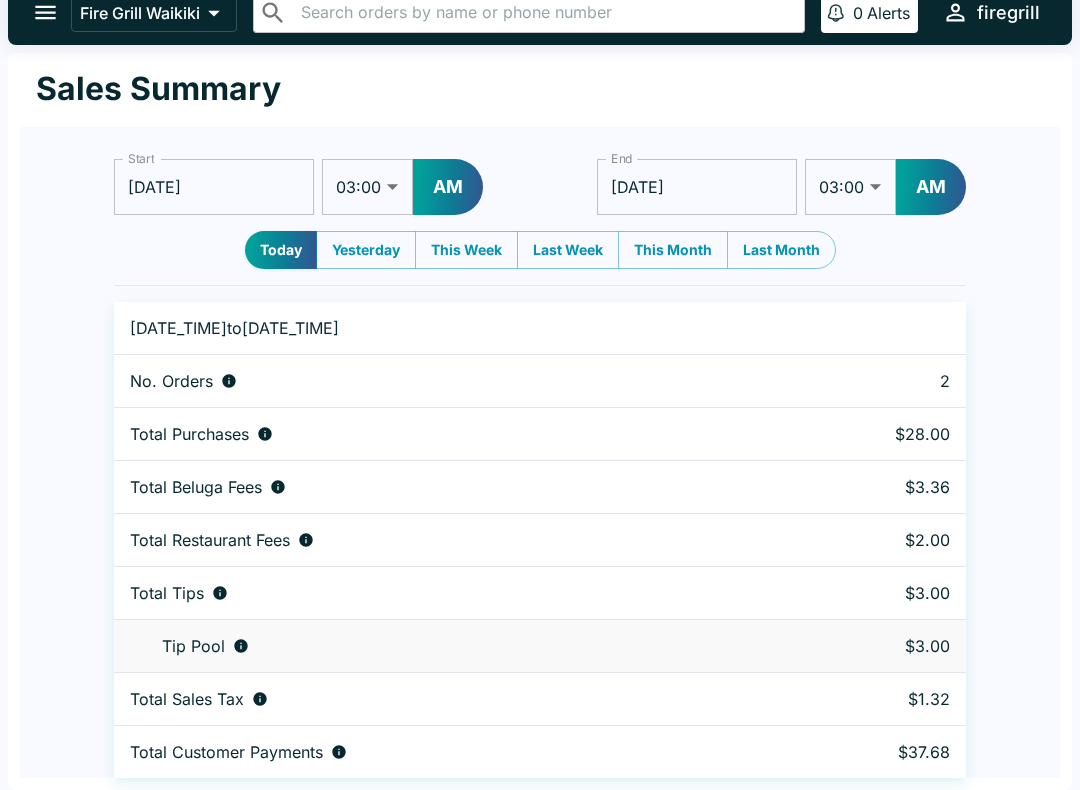 click 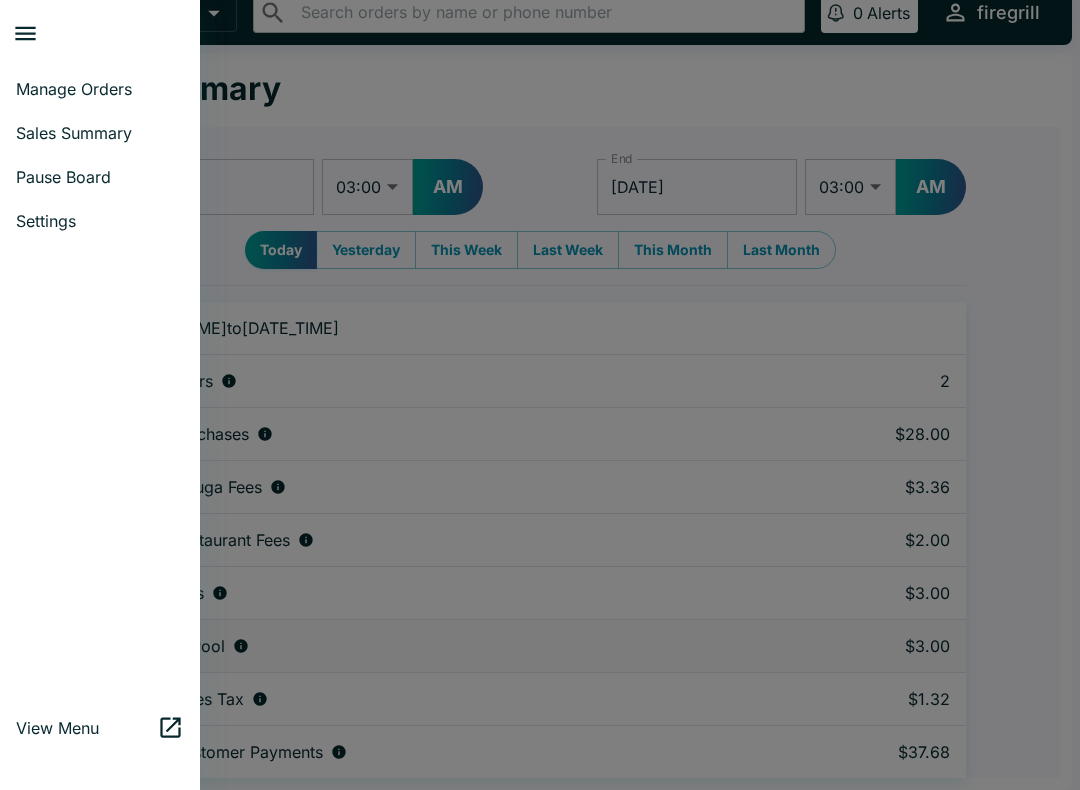 click on "Manage Orders" at bounding box center (100, 89) 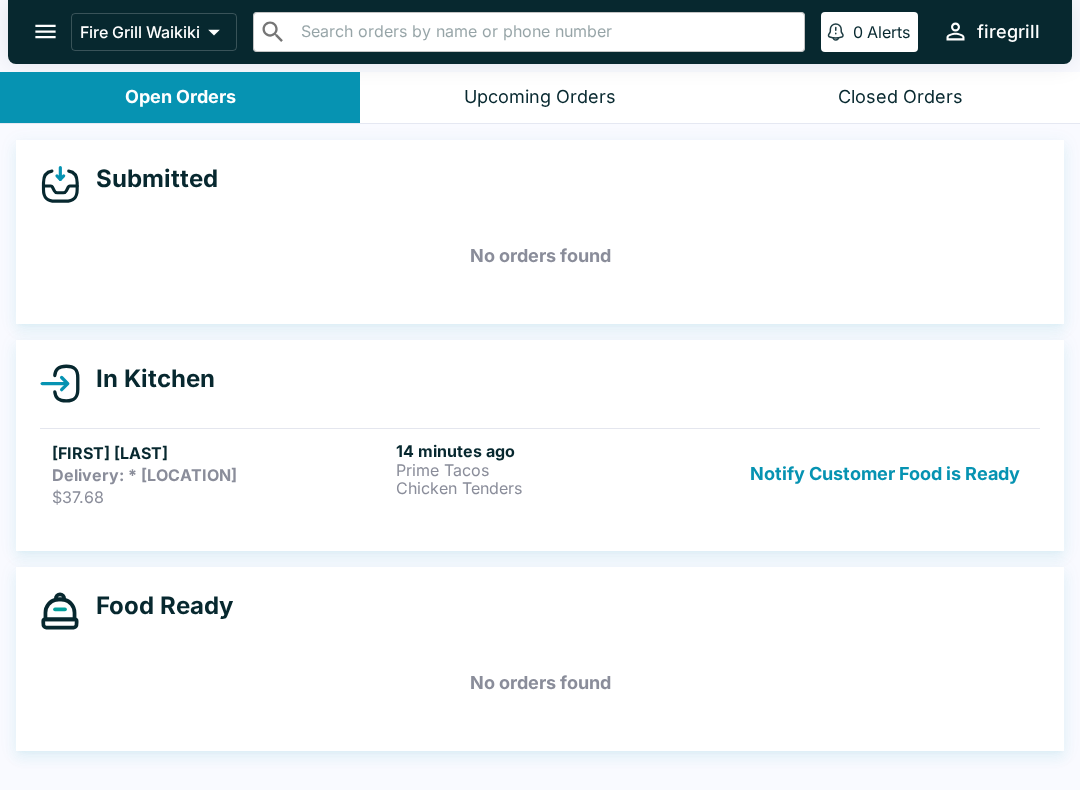 click on "No orders found" at bounding box center (540, 683) 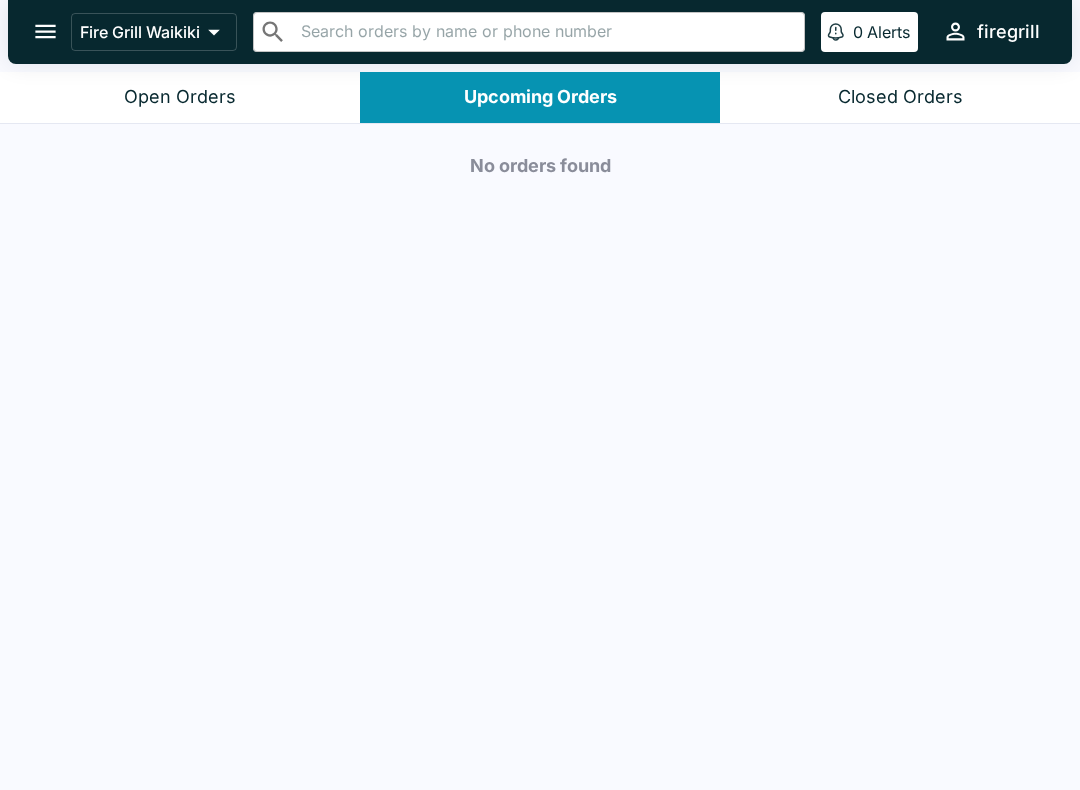 click on "Closed Orders" at bounding box center (900, 97) 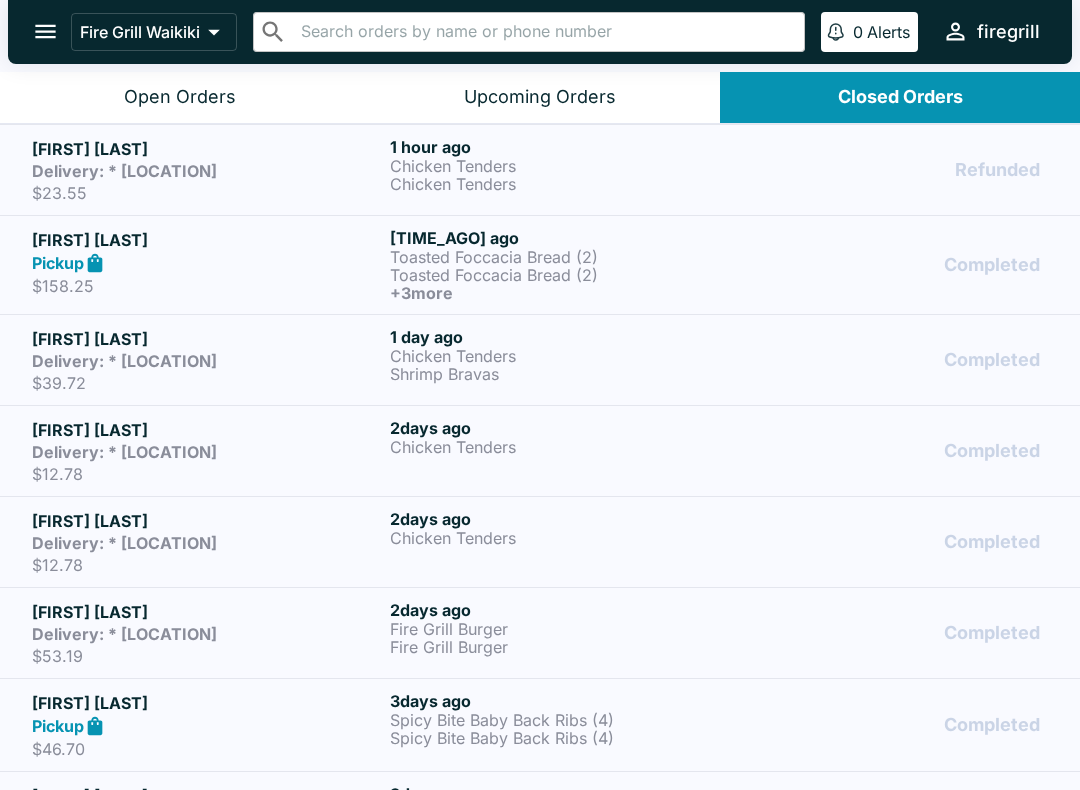 click on "Refunded" at bounding box center [898, 170] 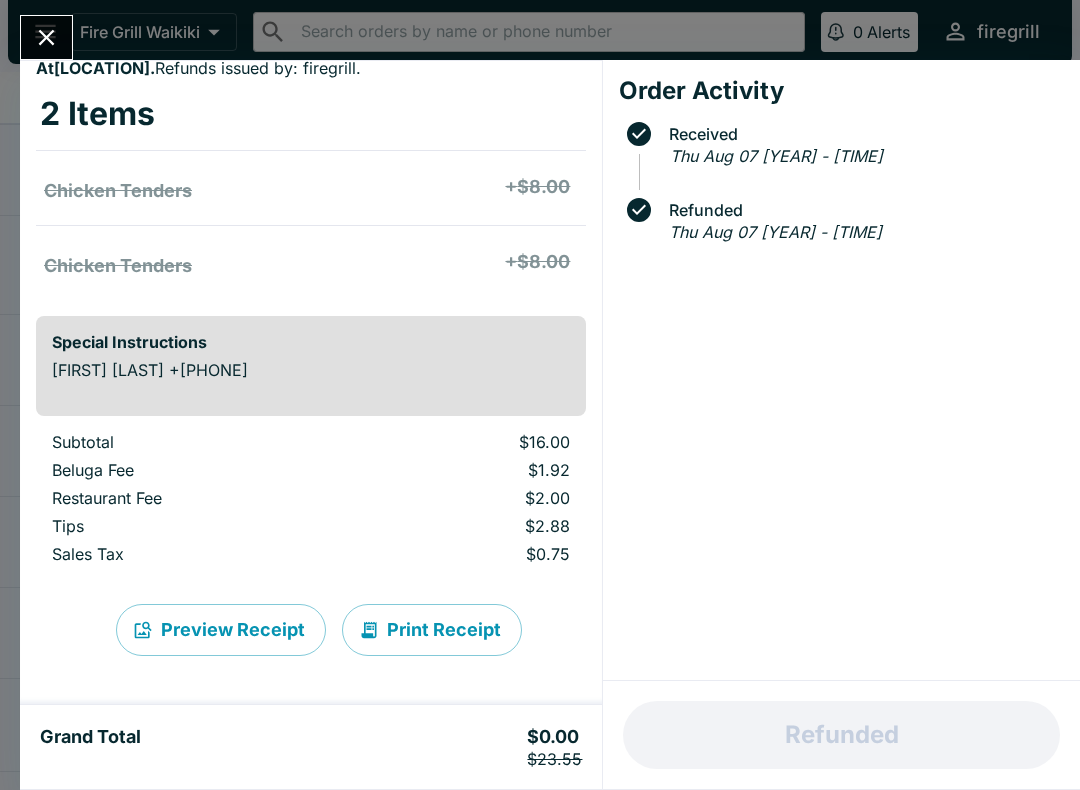 scroll, scrollTop: 103, scrollLeft: 0, axis: vertical 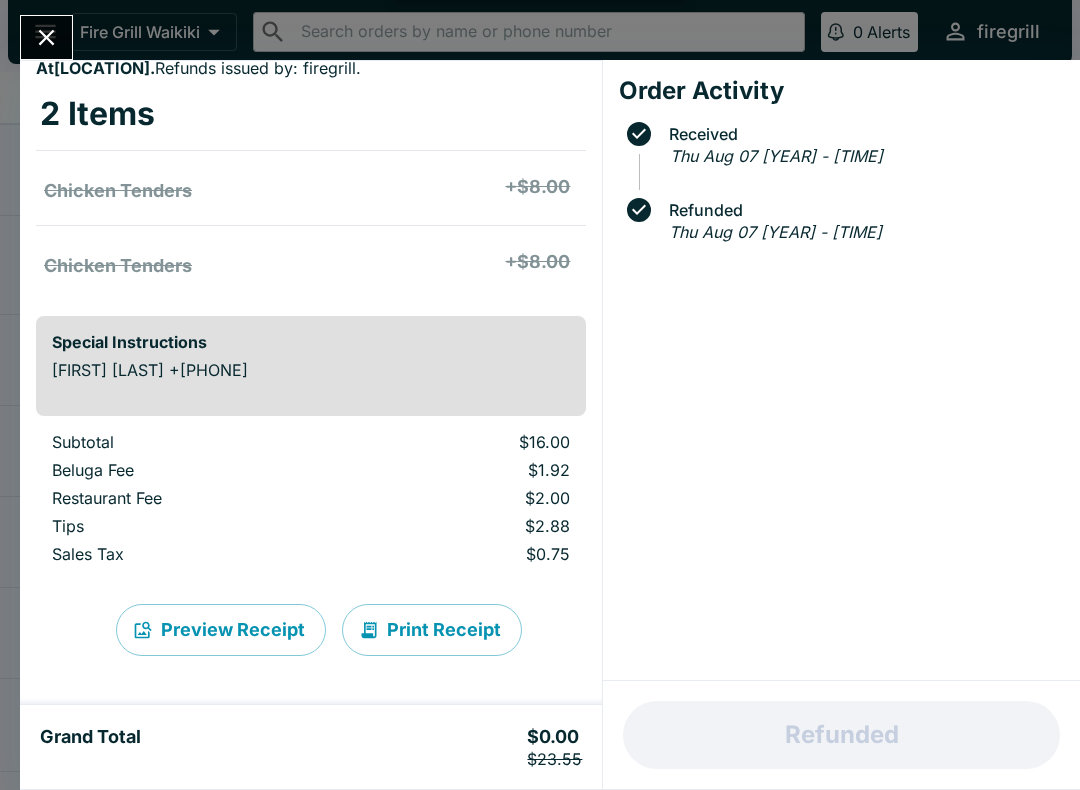 click on "Print Receipt" at bounding box center (432, 630) 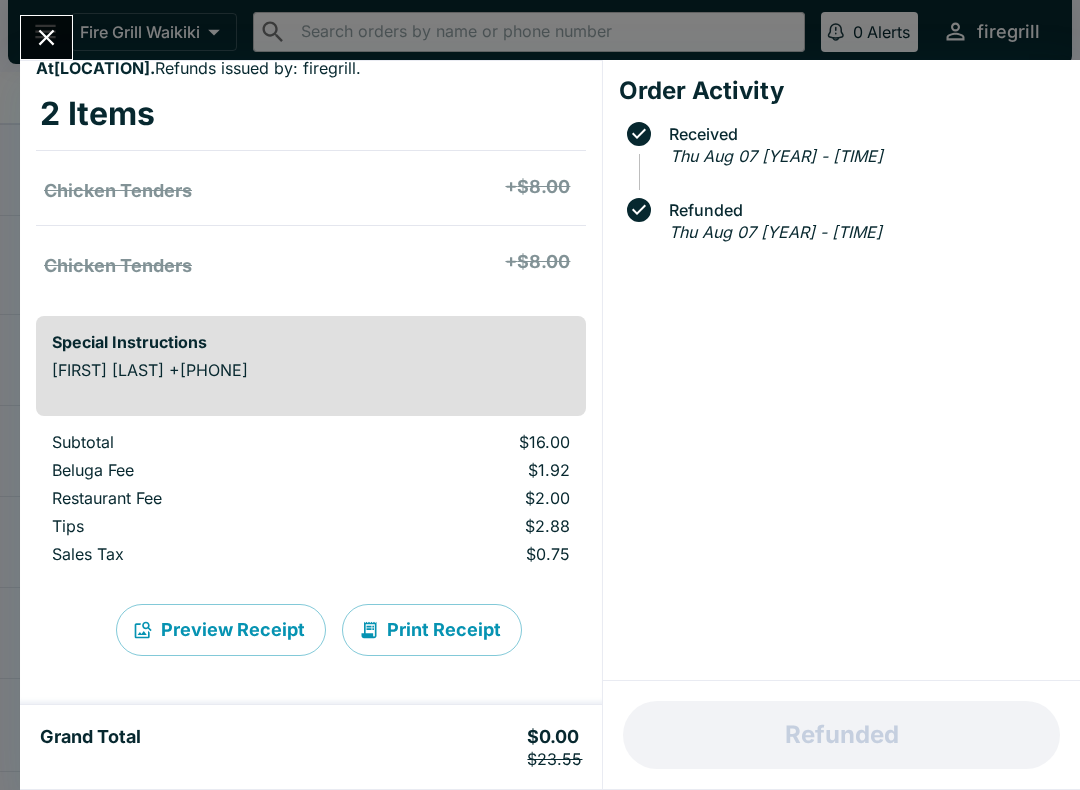 scroll, scrollTop: 103, scrollLeft: 0, axis: vertical 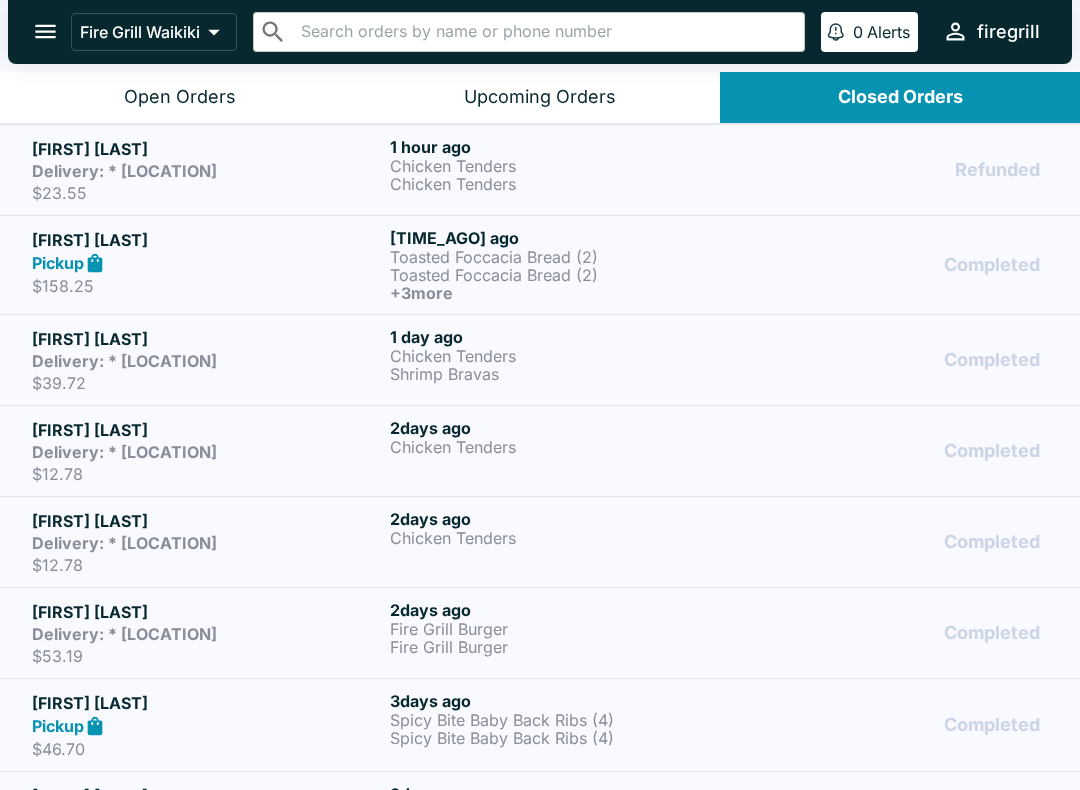click on "$23.55" at bounding box center (207, 193) 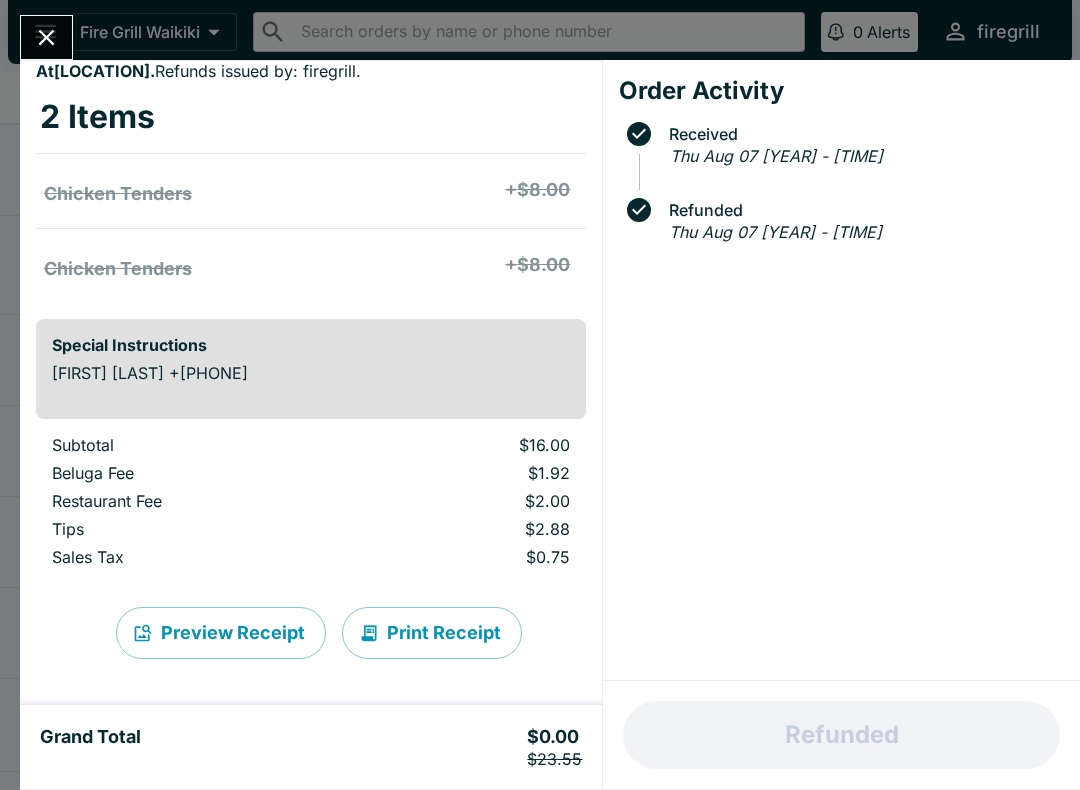 scroll, scrollTop: 98, scrollLeft: 0, axis: vertical 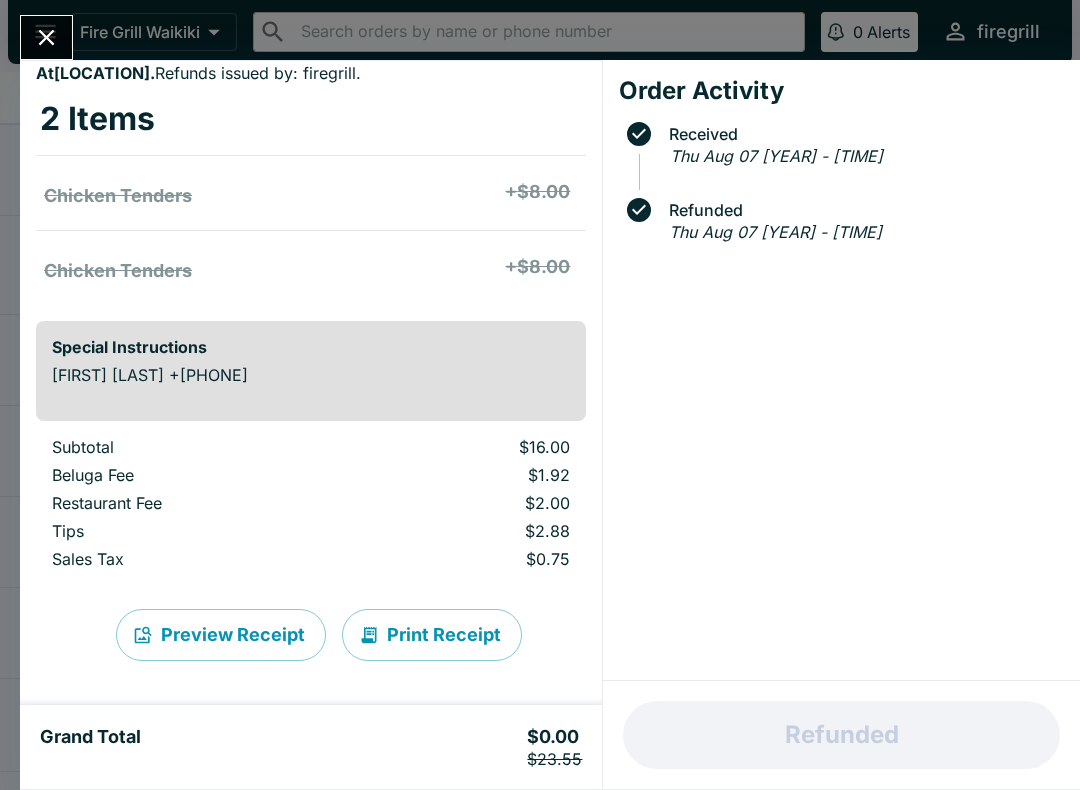 click on "Print Receipt" at bounding box center [432, 635] 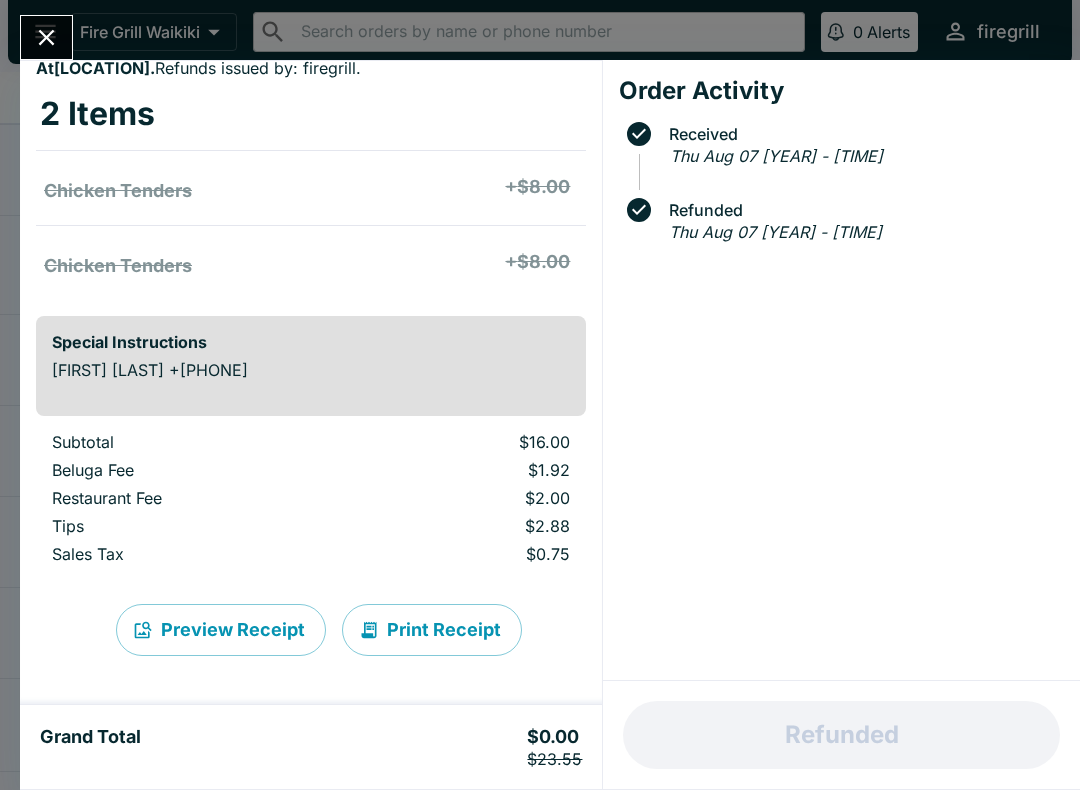 scroll, scrollTop: 103, scrollLeft: 0, axis: vertical 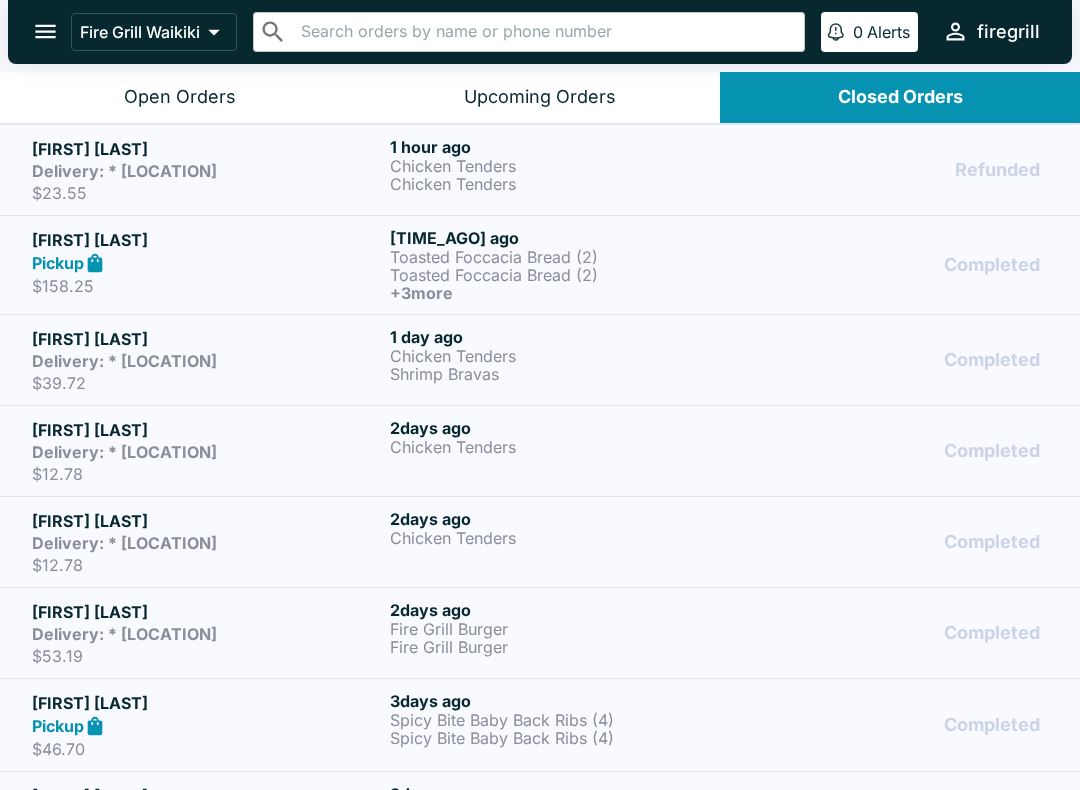 click at bounding box center (45, 31) 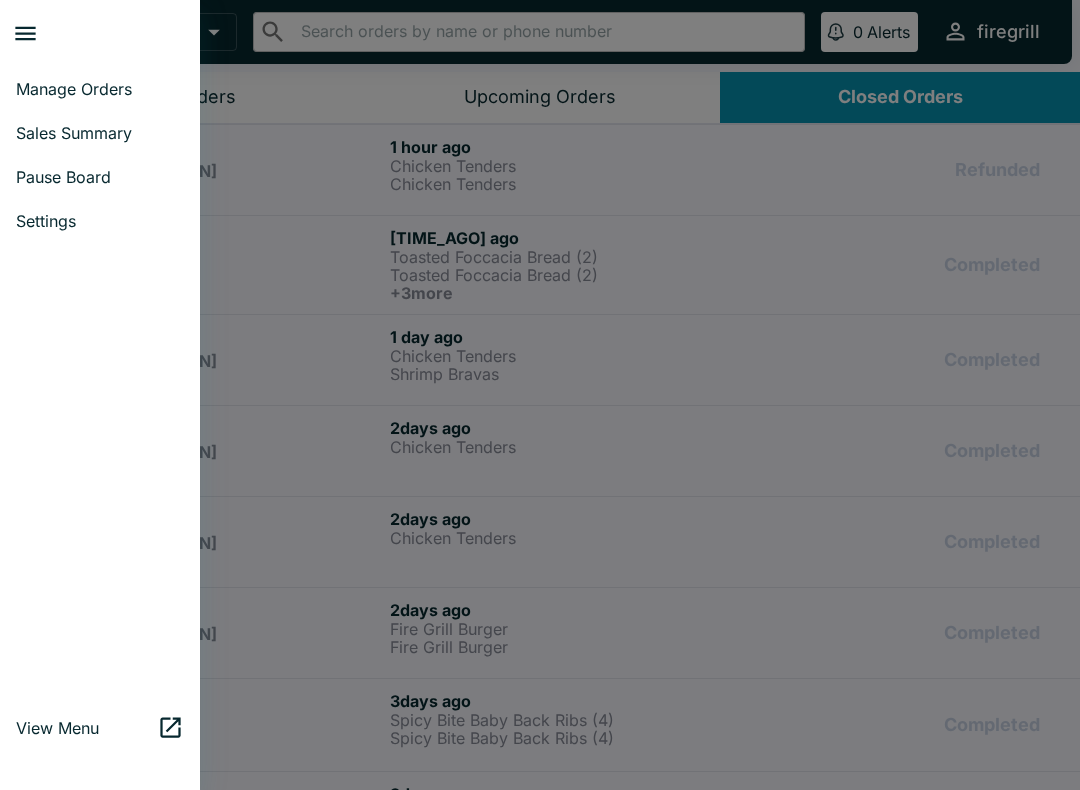 click on "Sales Summary" at bounding box center (100, 133) 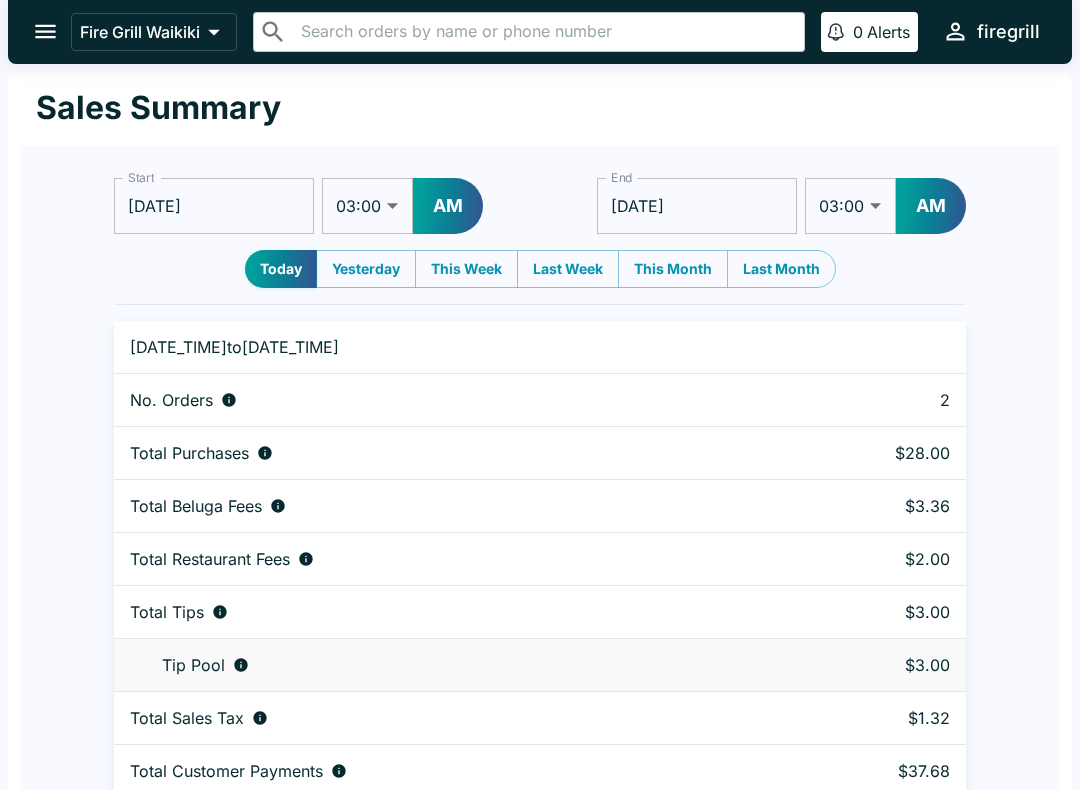 click at bounding box center (45, 31) 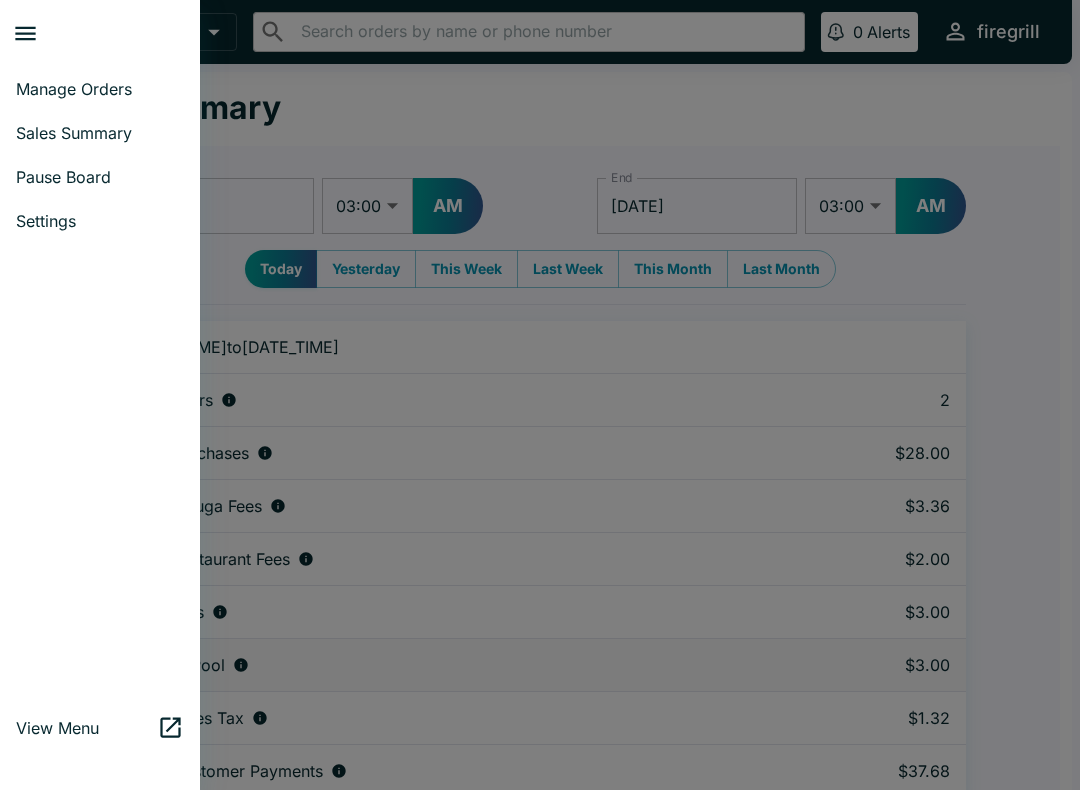 click 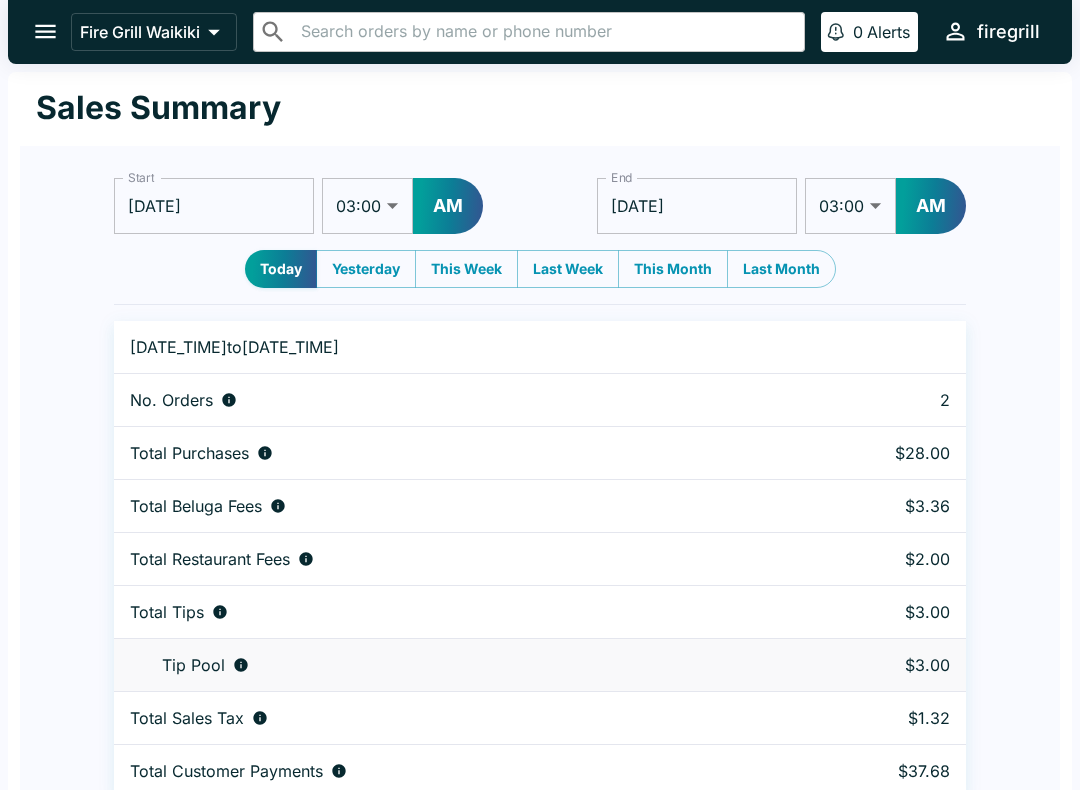 click 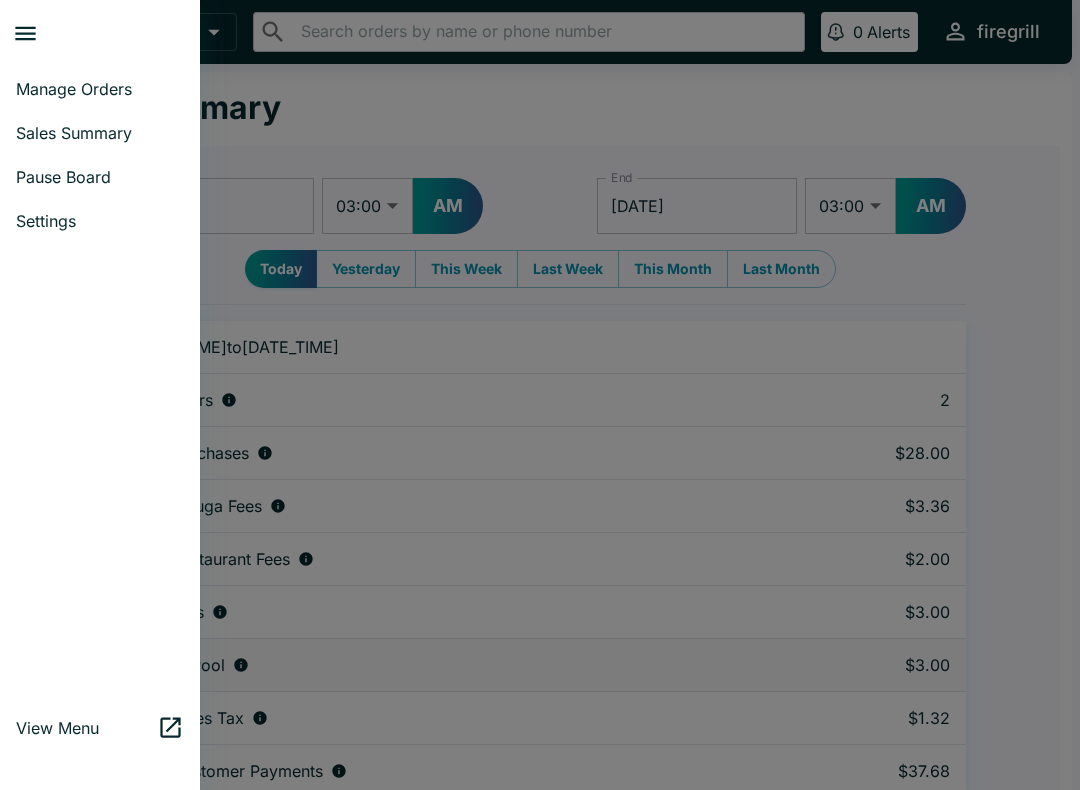 click on "Manage Orders" at bounding box center (100, 89) 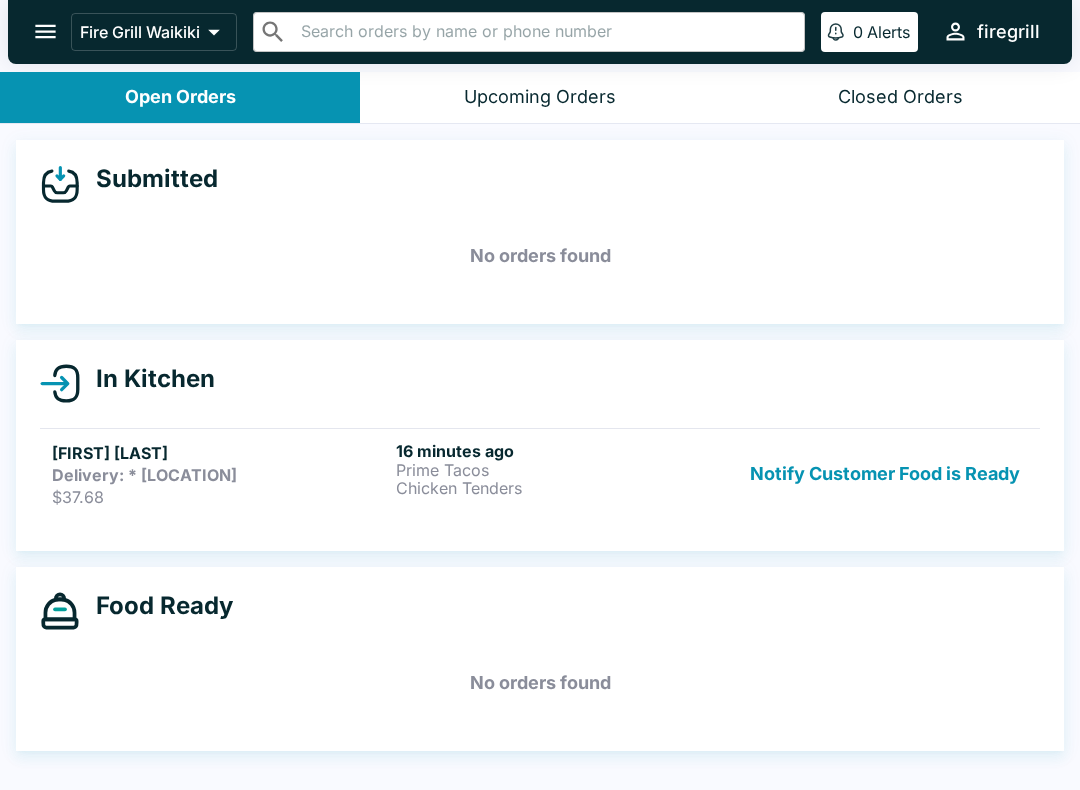 click on "Delivery: * [LOCATION]" at bounding box center (144, 475) 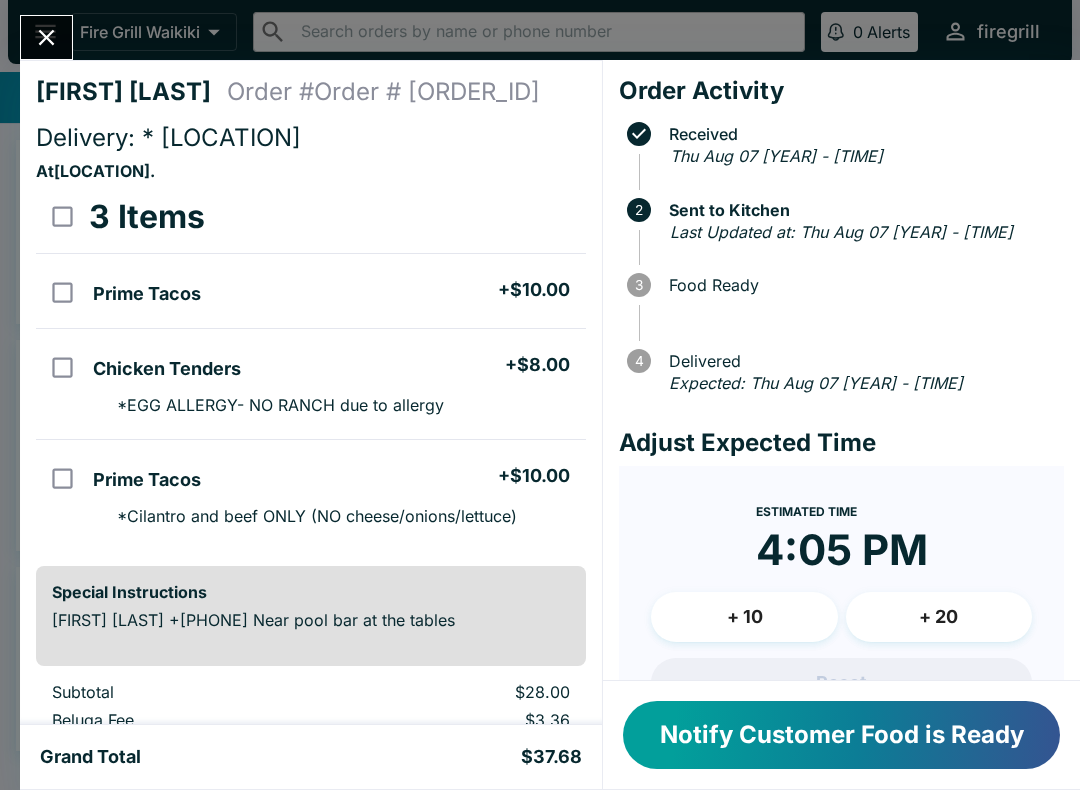 scroll, scrollTop: 0, scrollLeft: 0, axis: both 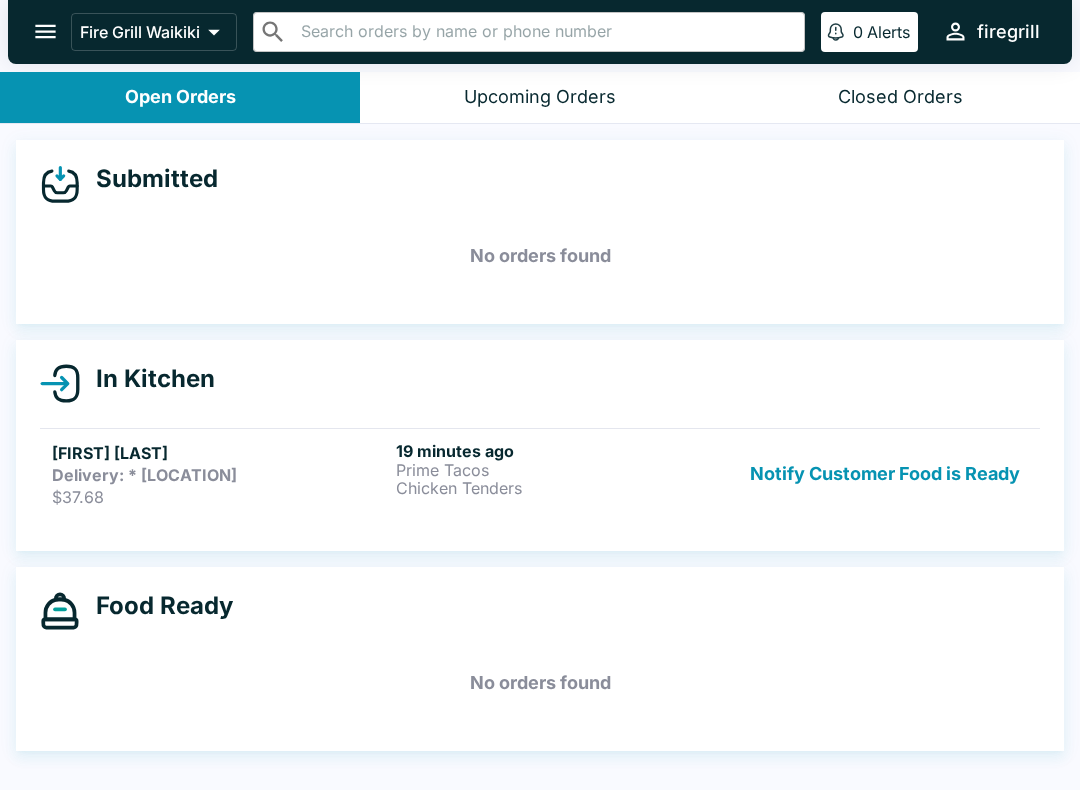 click on "Delivery: * [LOCATION]" at bounding box center [144, 475] 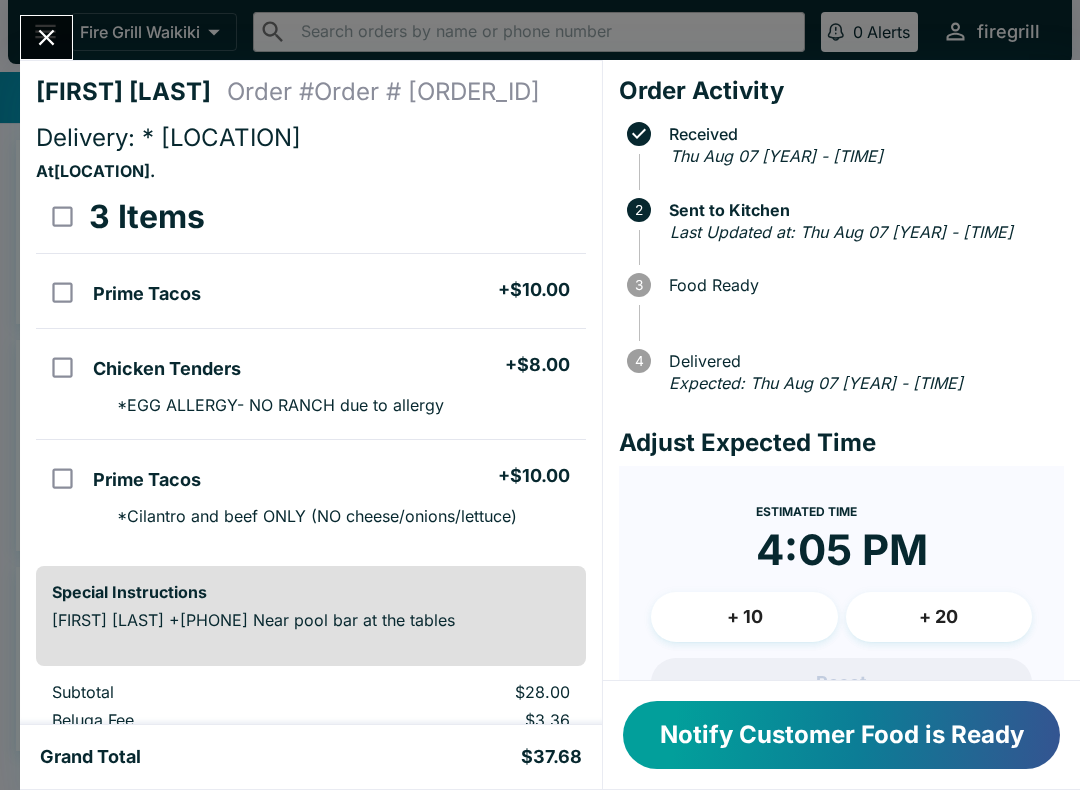 scroll, scrollTop: 0, scrollLeft: 0, axis: both 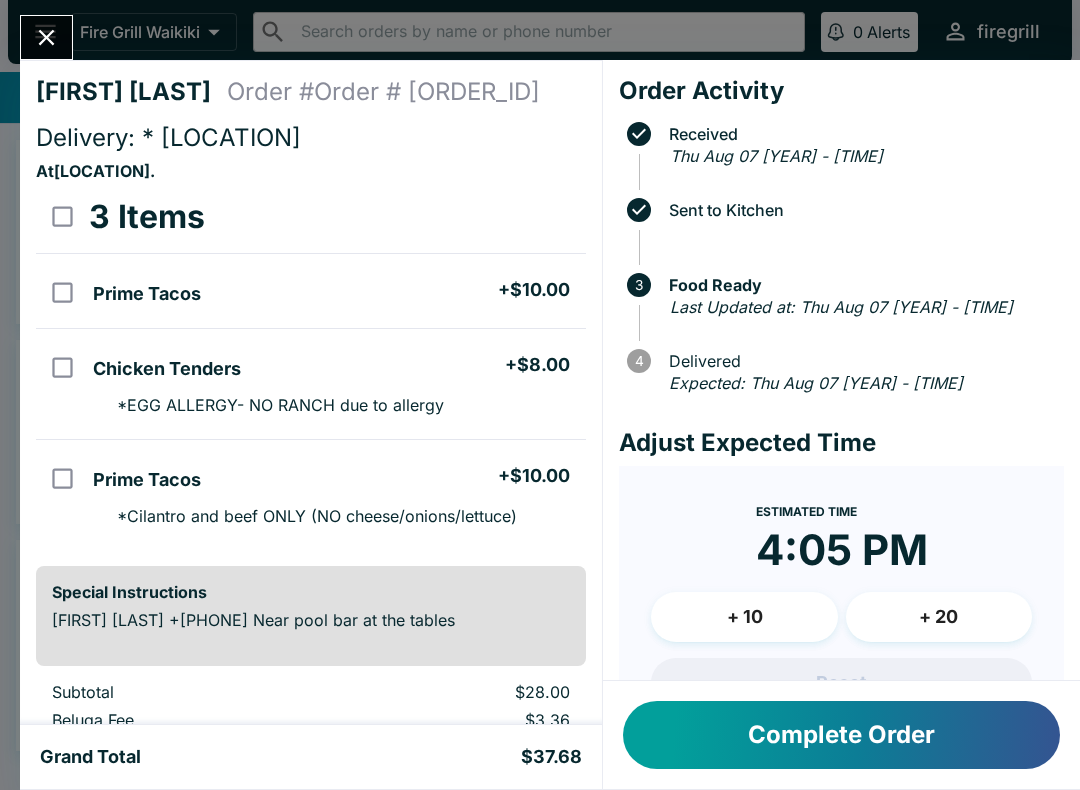 click 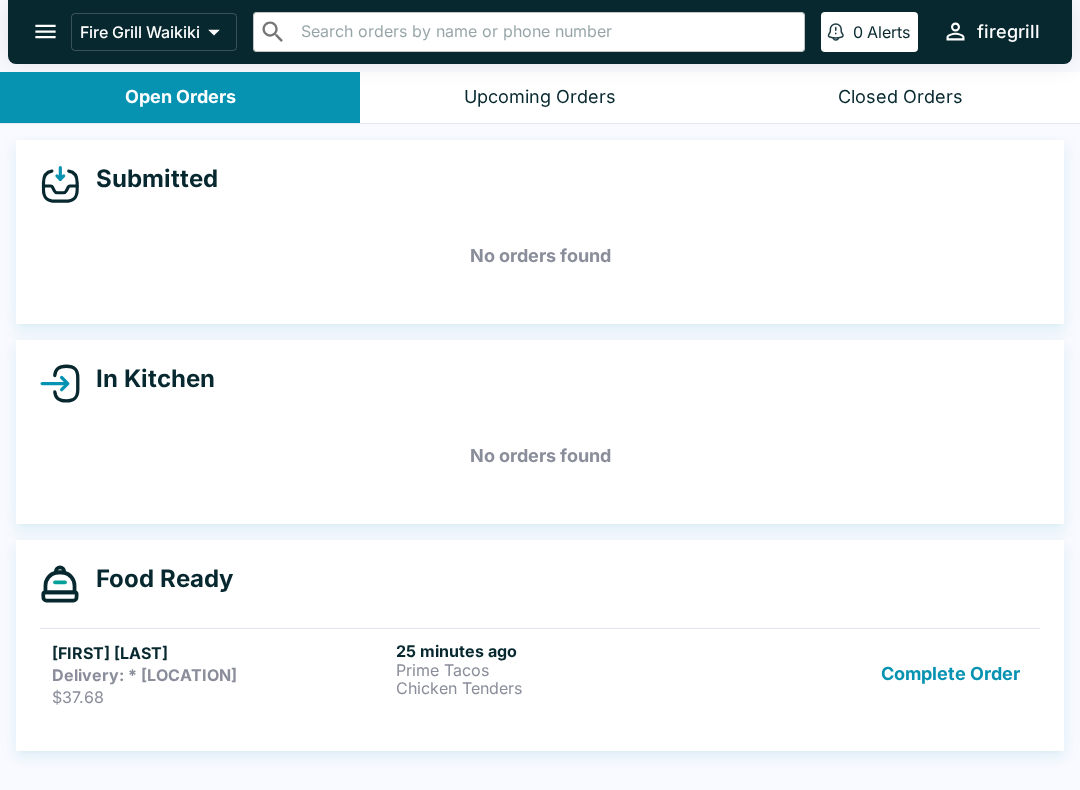 click on "Delivery: * [LOCATION]" at bounding box center (144, 675) 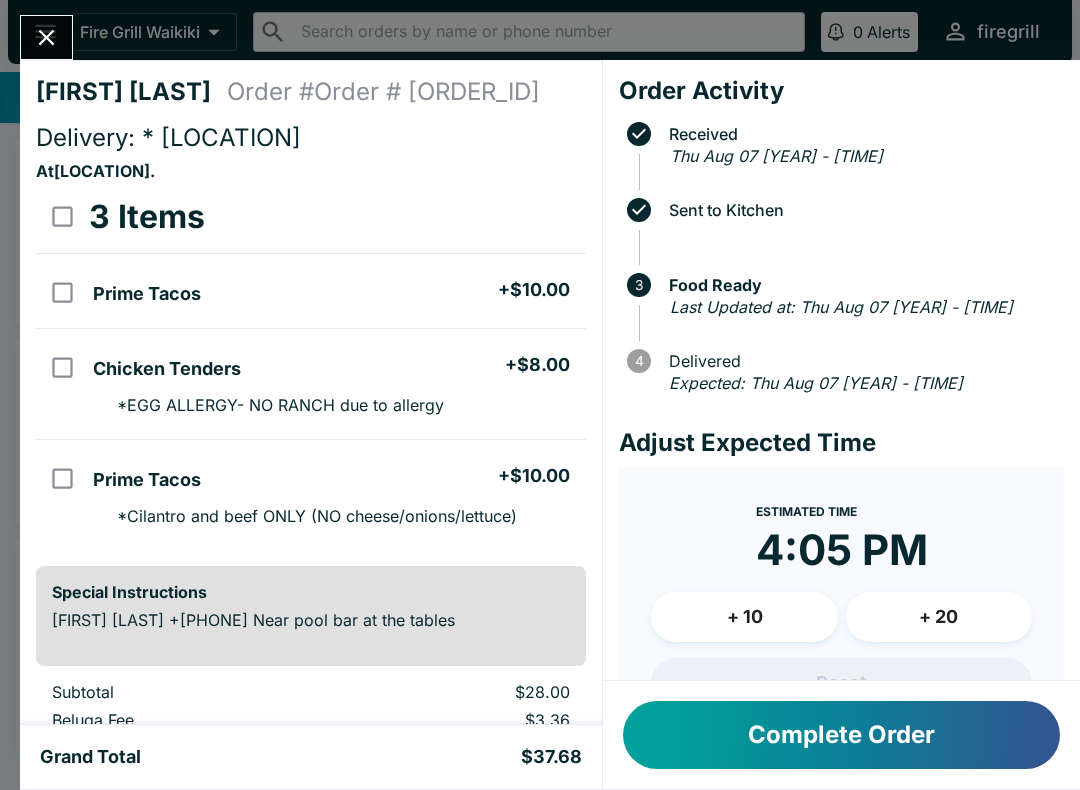 scroll, scrollTop: 0, scrollLeft: 0, axis: both 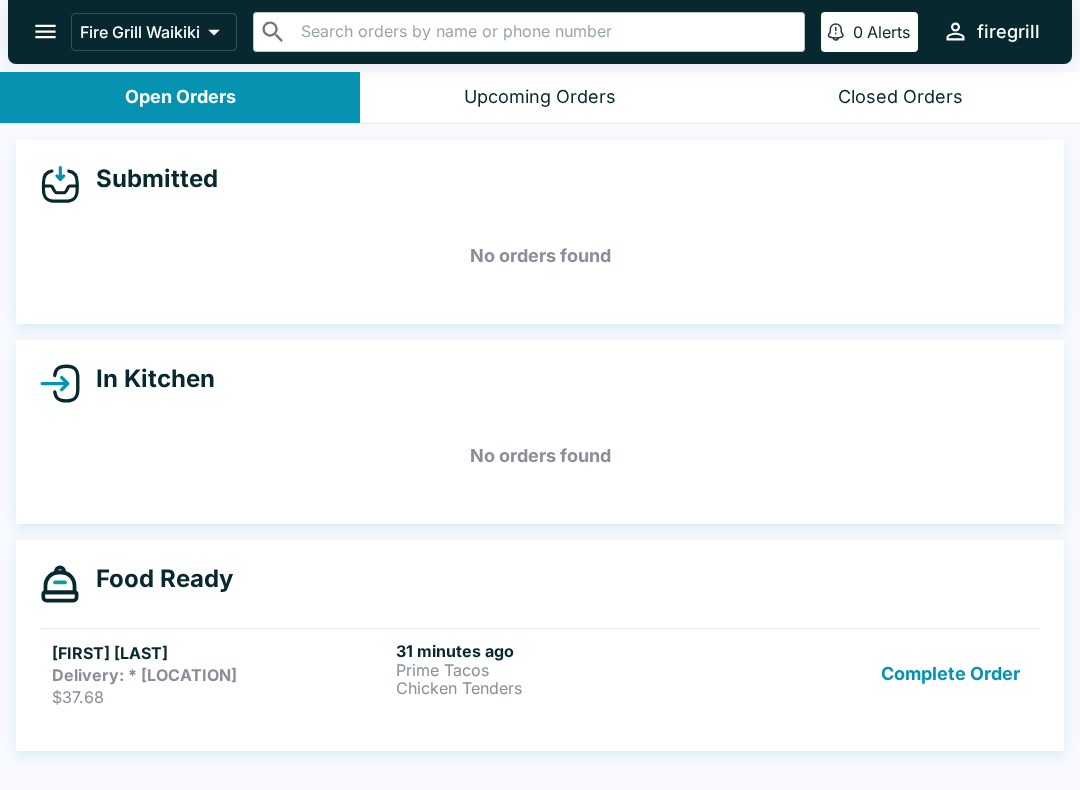 click on "Delivery: * [LOCATION]" at bounding box center [144, 675] 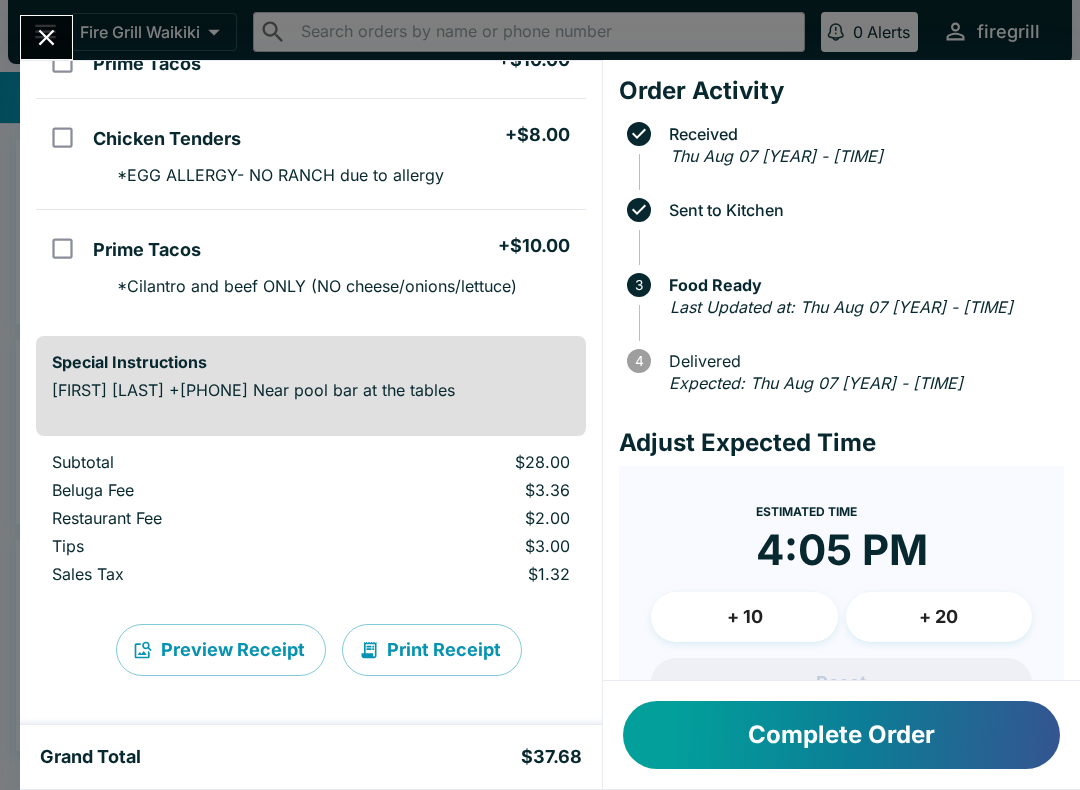 scroll, scrollTop: 230, scrollLeft: 0, axis: vertical 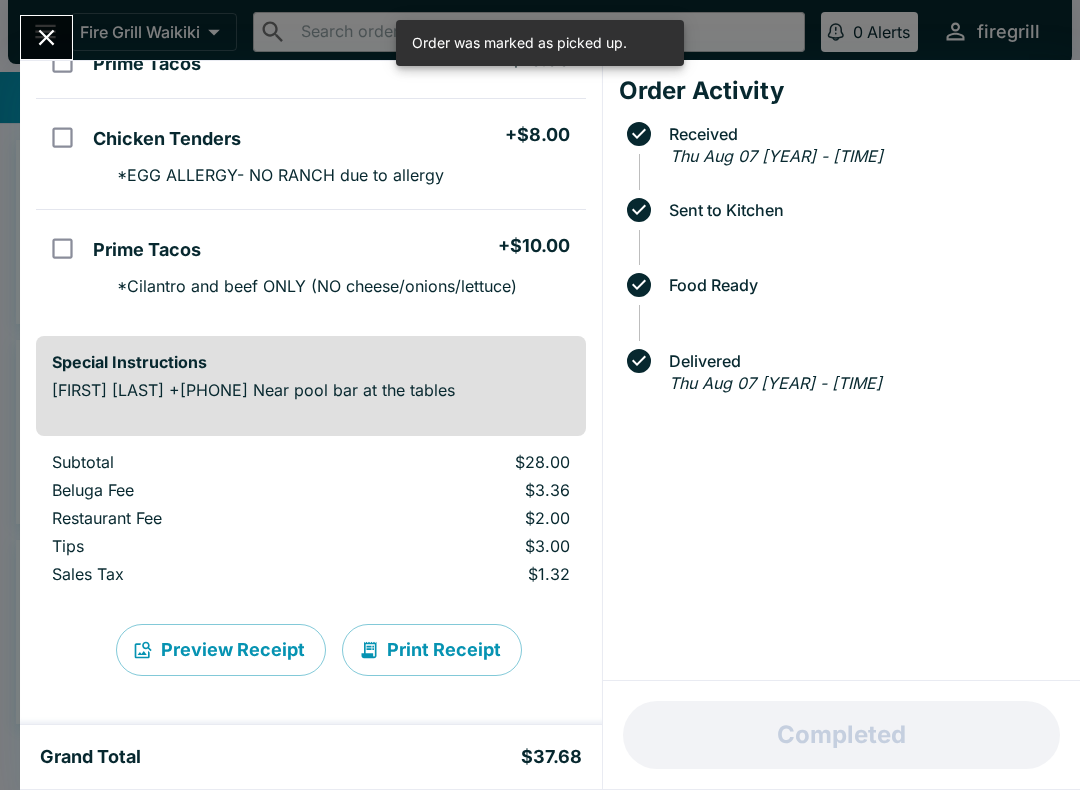click at bounding box center (46, 37) 